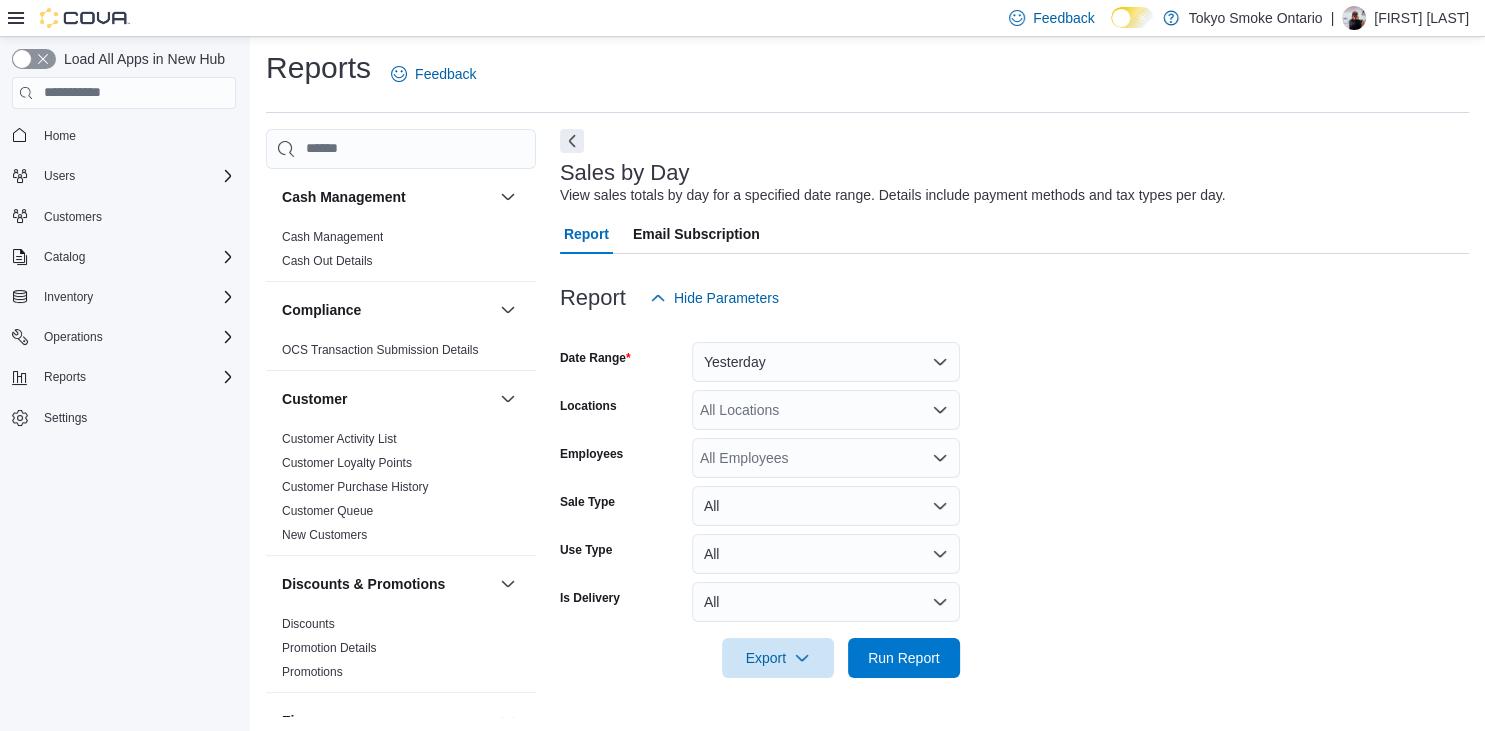 scroll, scrollTop: 6, scrollLeft: 0, axis: vertical 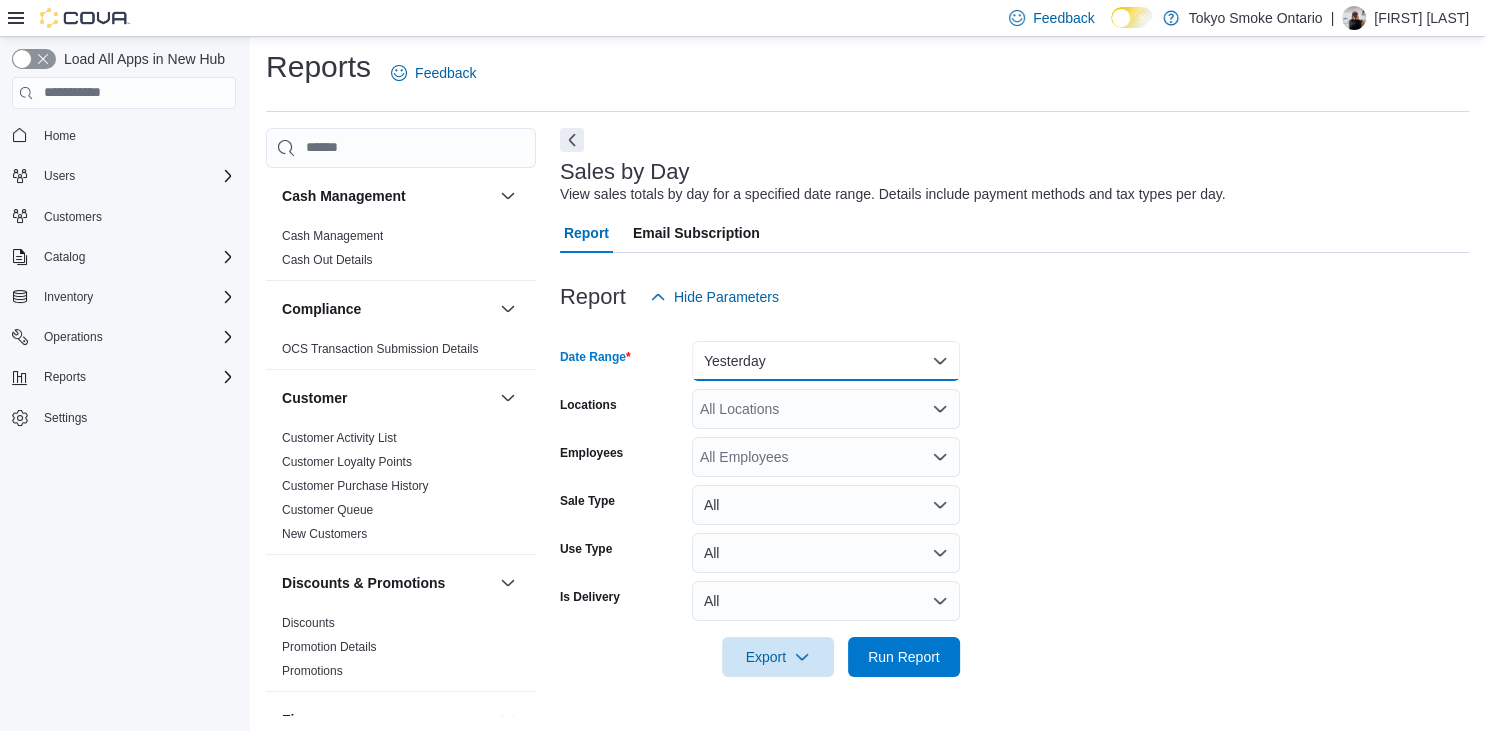 click on "Yesterday" at bounding box center [826, 361] 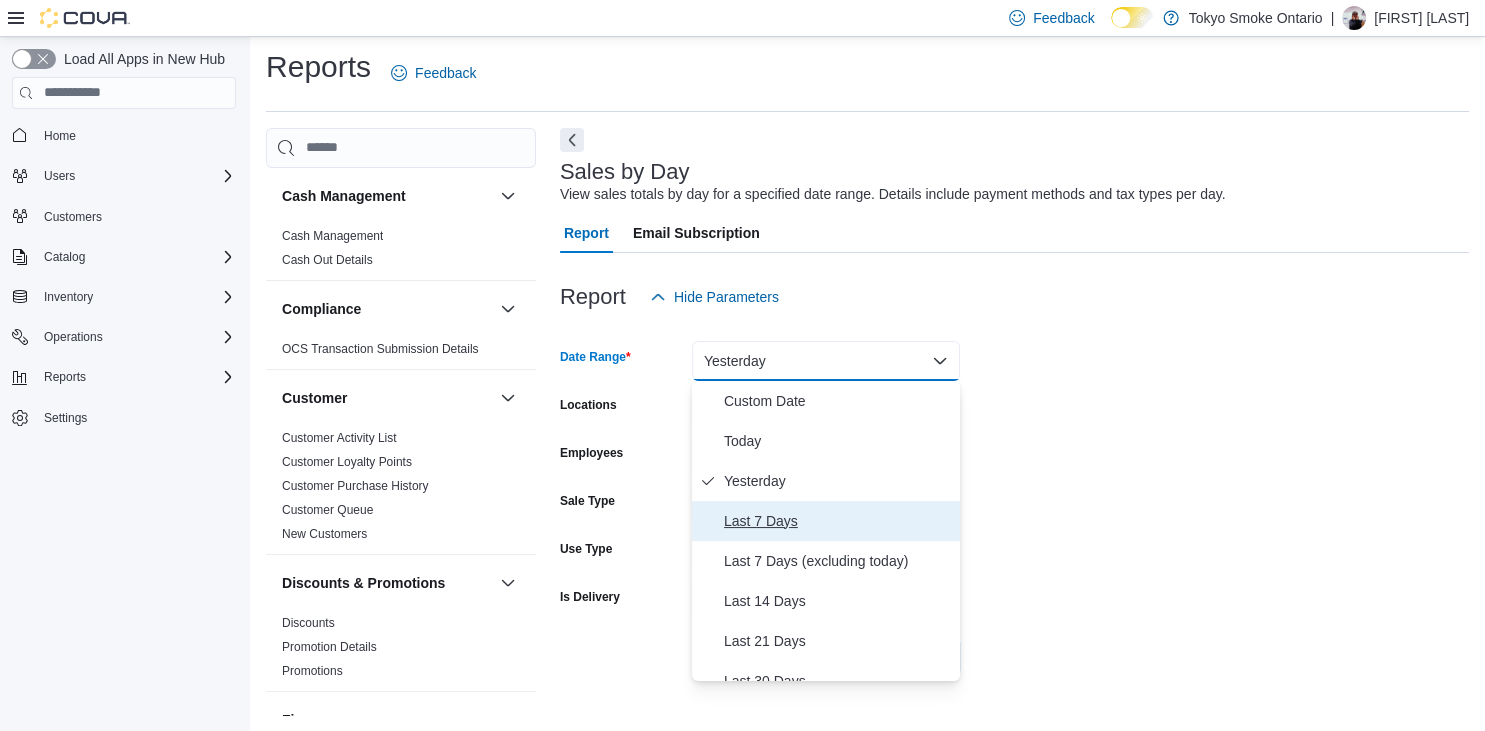 click on "Last 7 Days" at bounding box center (838, 521) 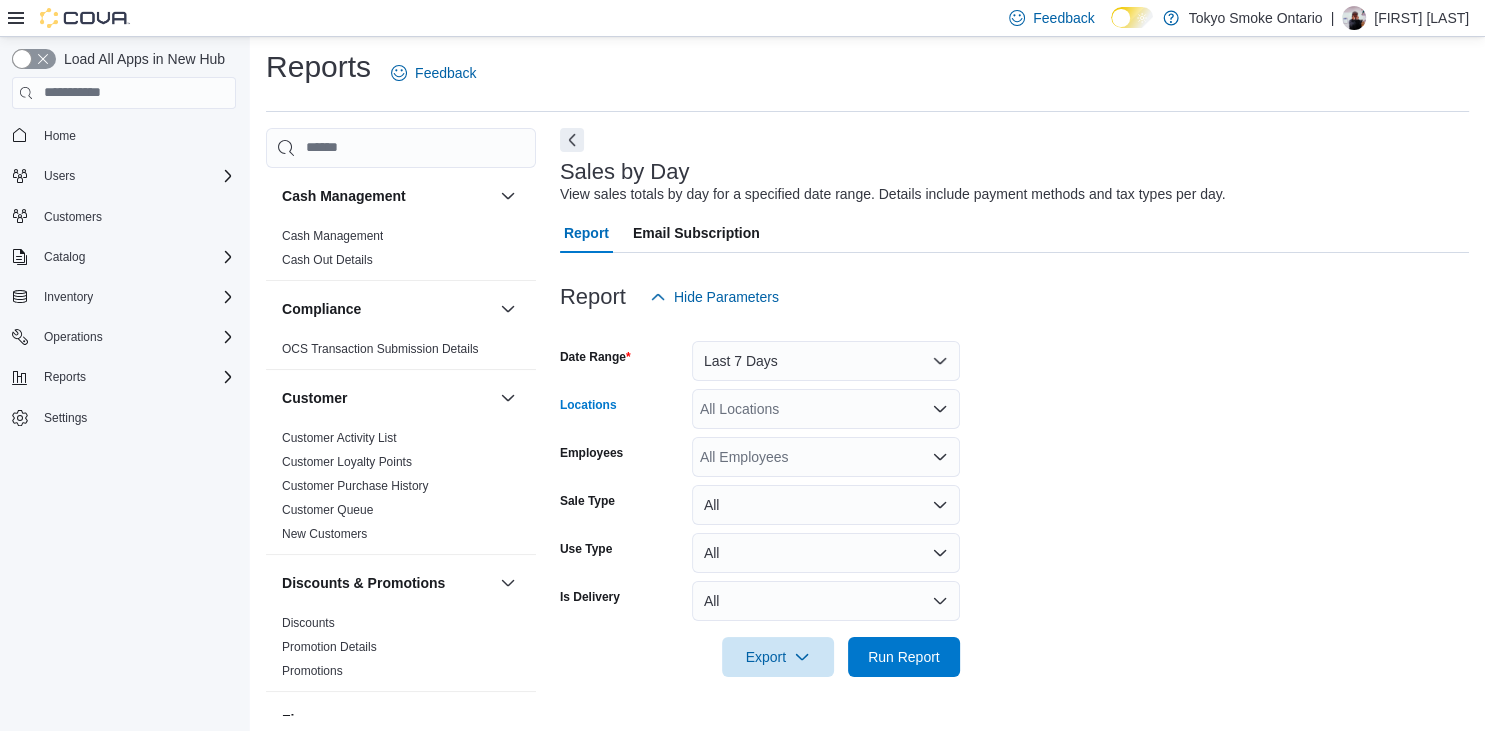 click on "All Locations" at bounding box center (826, 409) 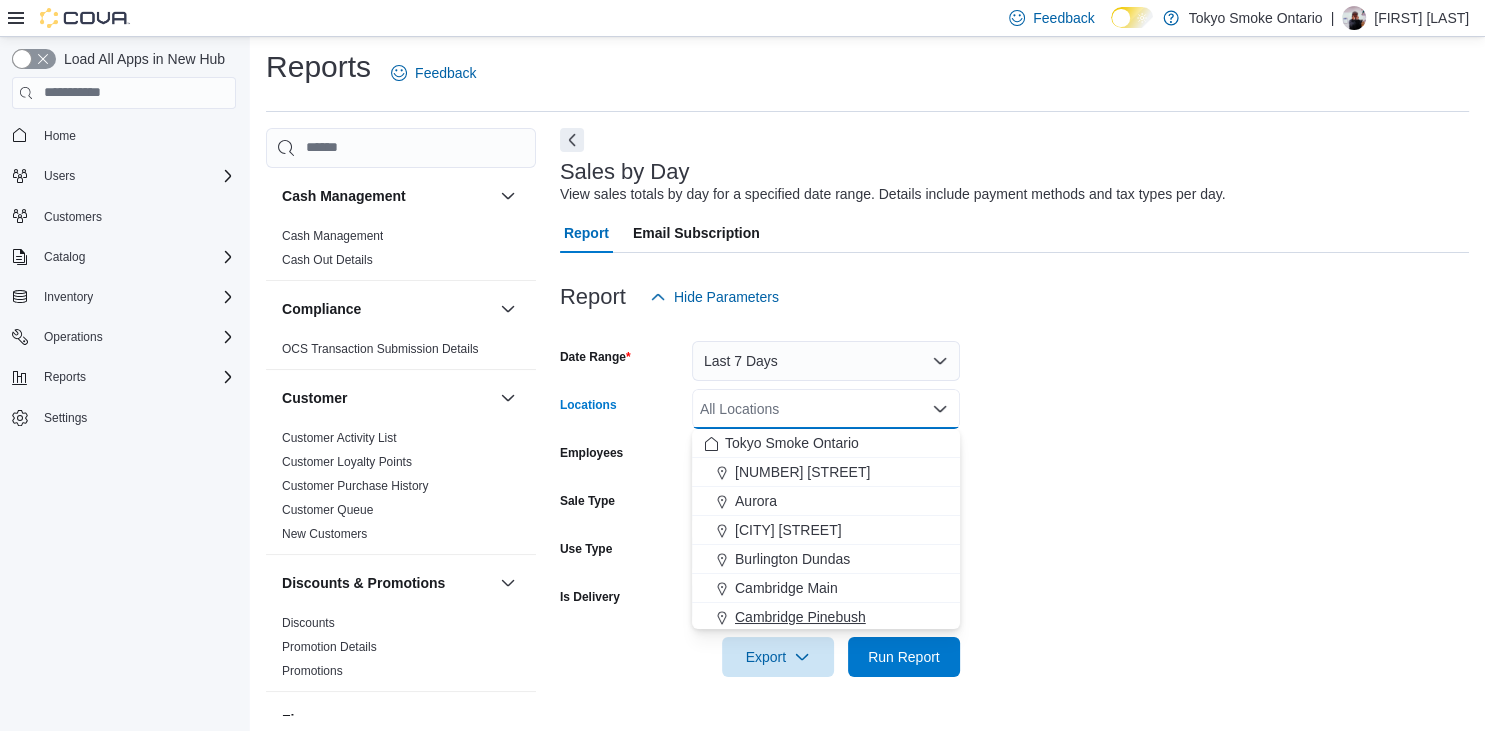click on "Cambridge Pinebush" at bounding box center [800, 617] 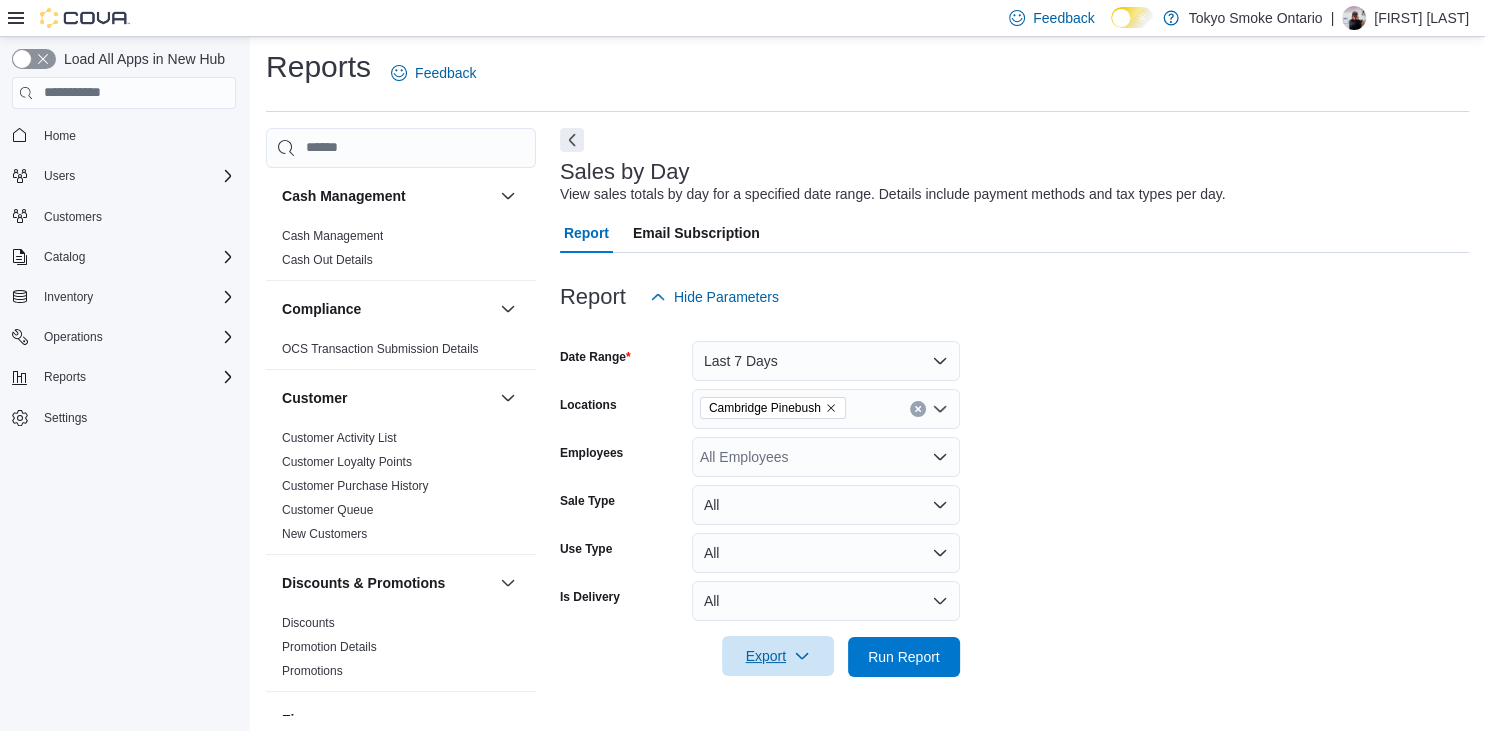 click on "Export" at bounding box center [778, 656] 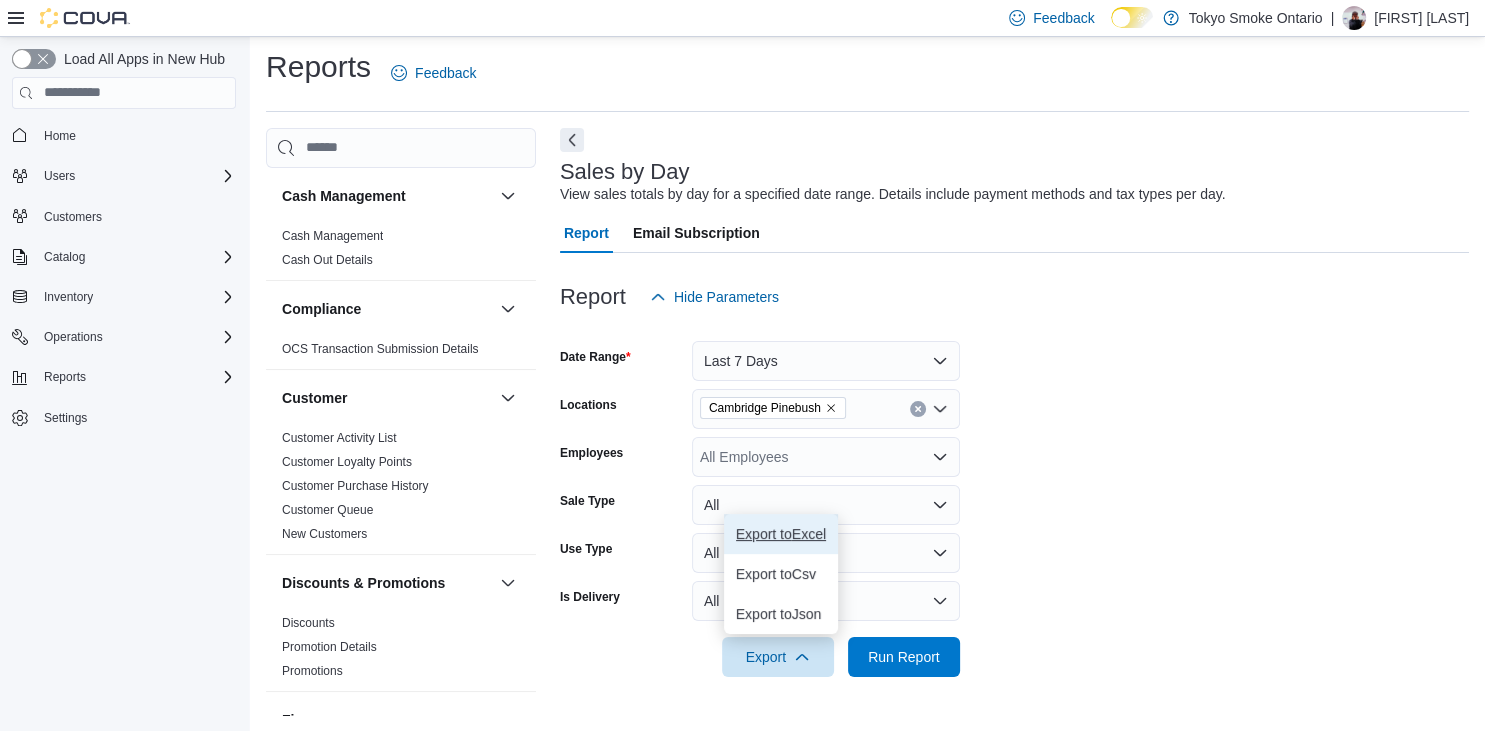 click on "Export to  Excel" at bounding box center [781, 534] 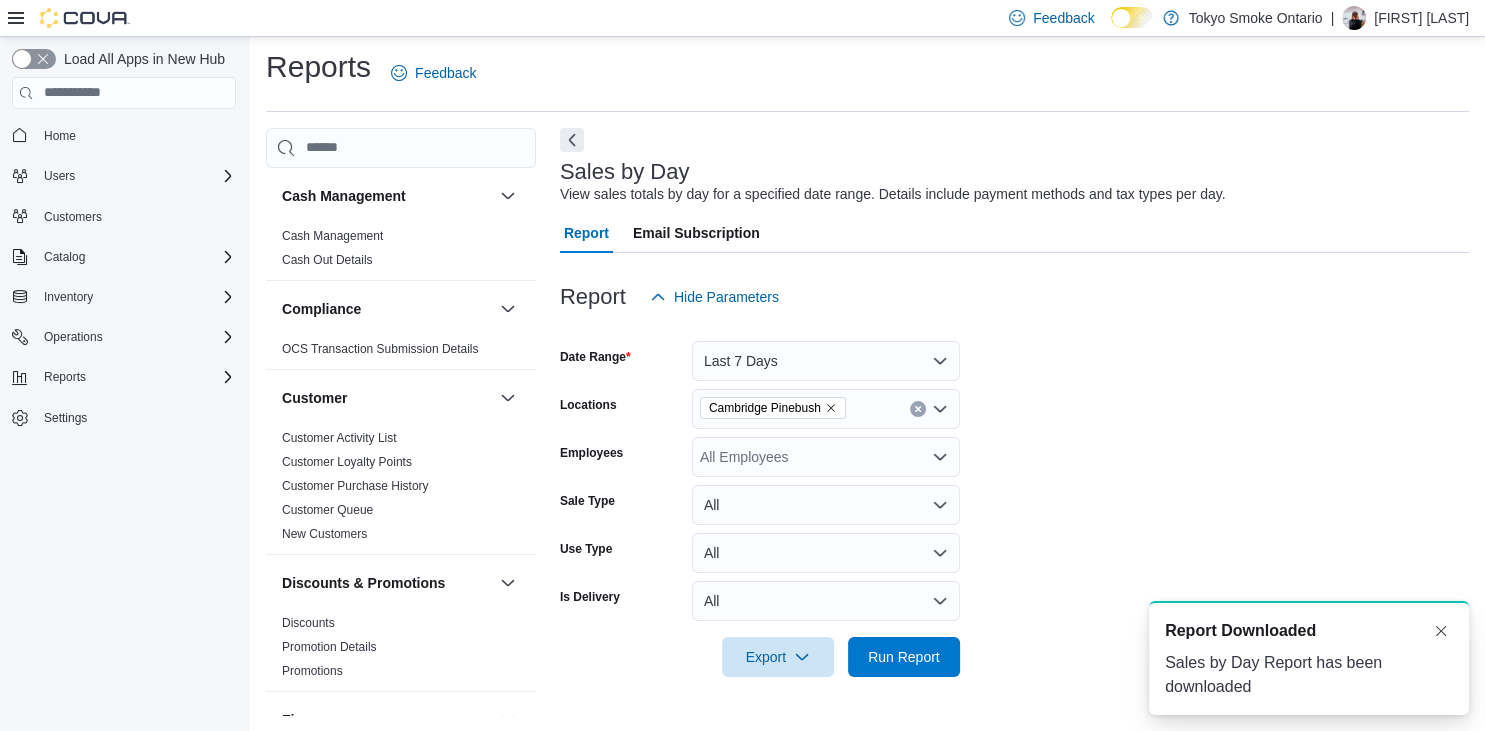 scroll, scrollTop: 0, scrollLeft: 0, axis: both 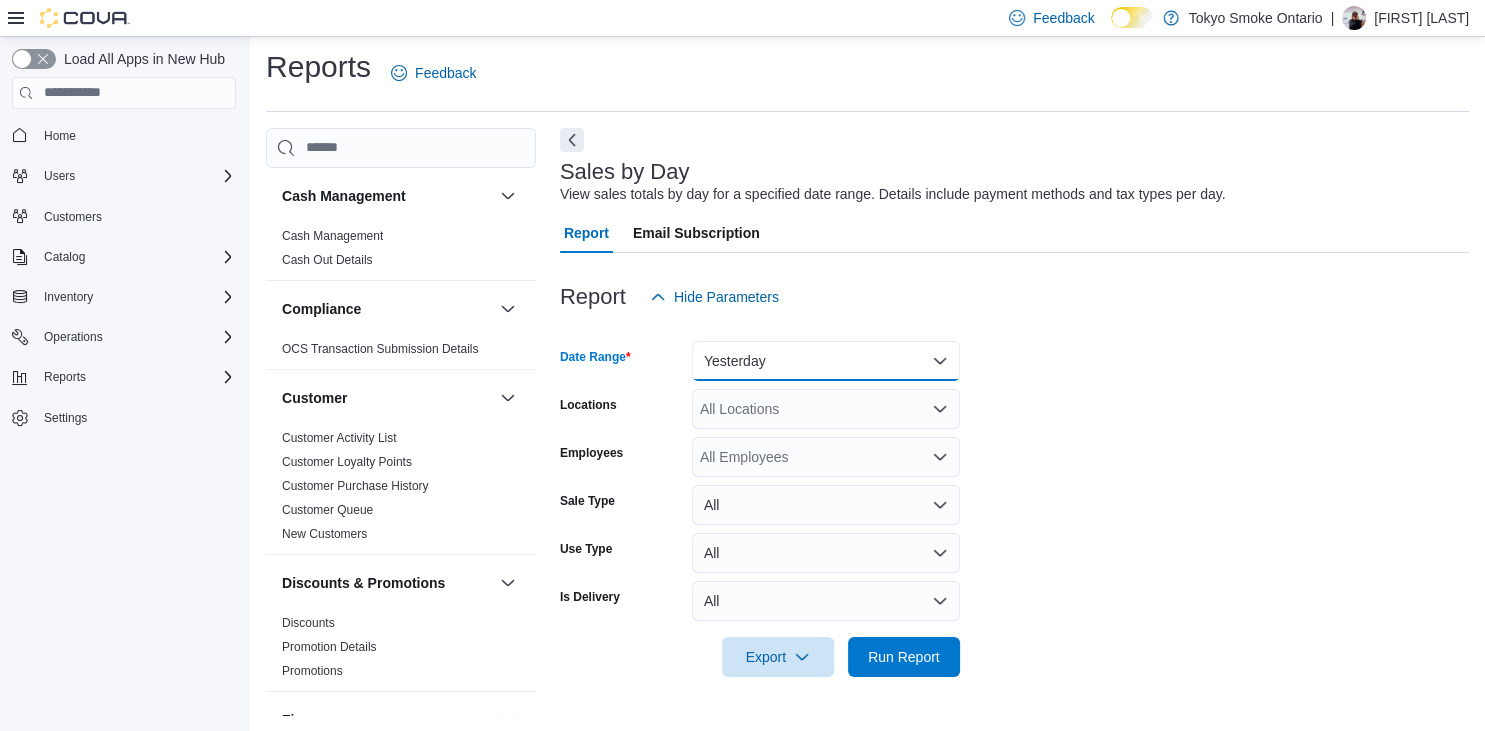 click on "Yesterday" at bounding box center (826, 361) 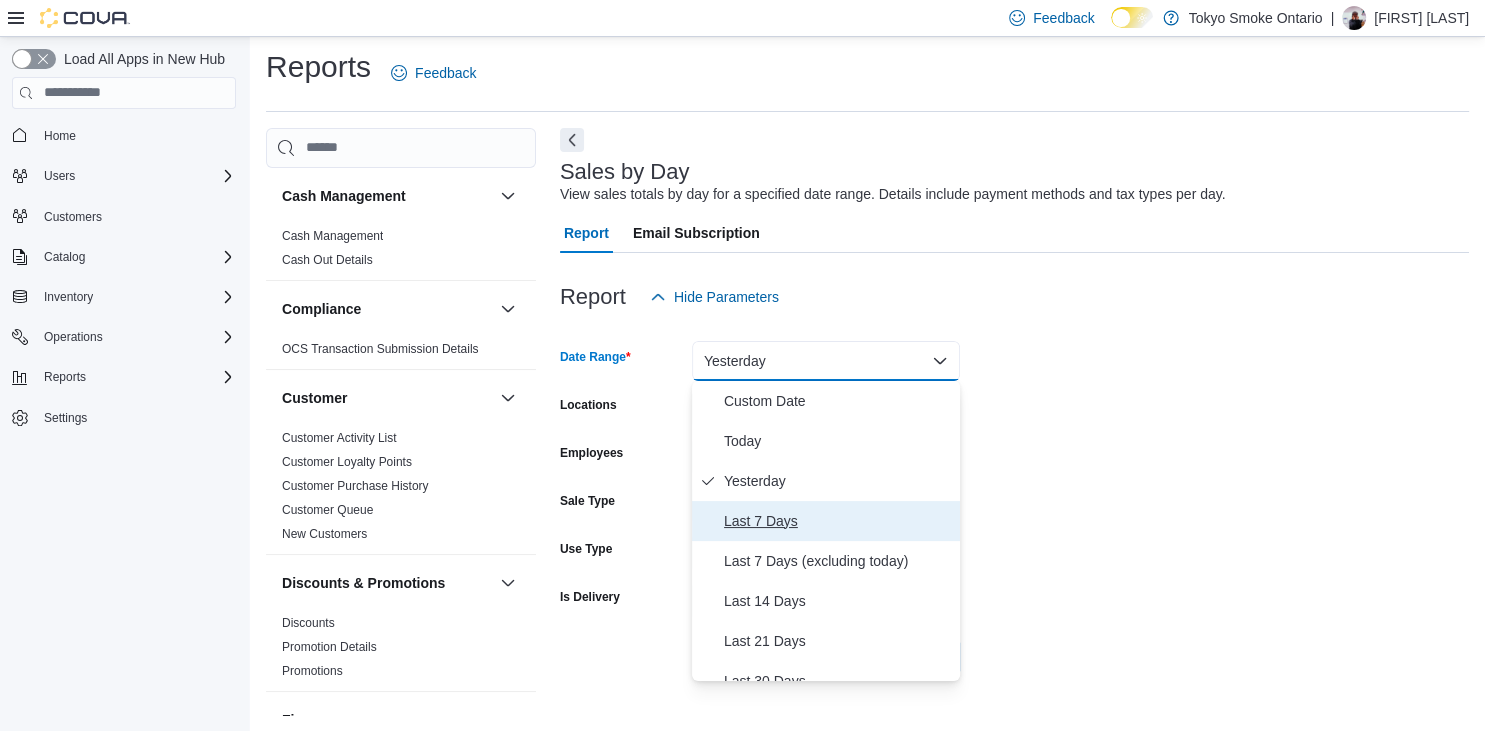 click on "Last 7 Days" at bounding box center (826, 521) 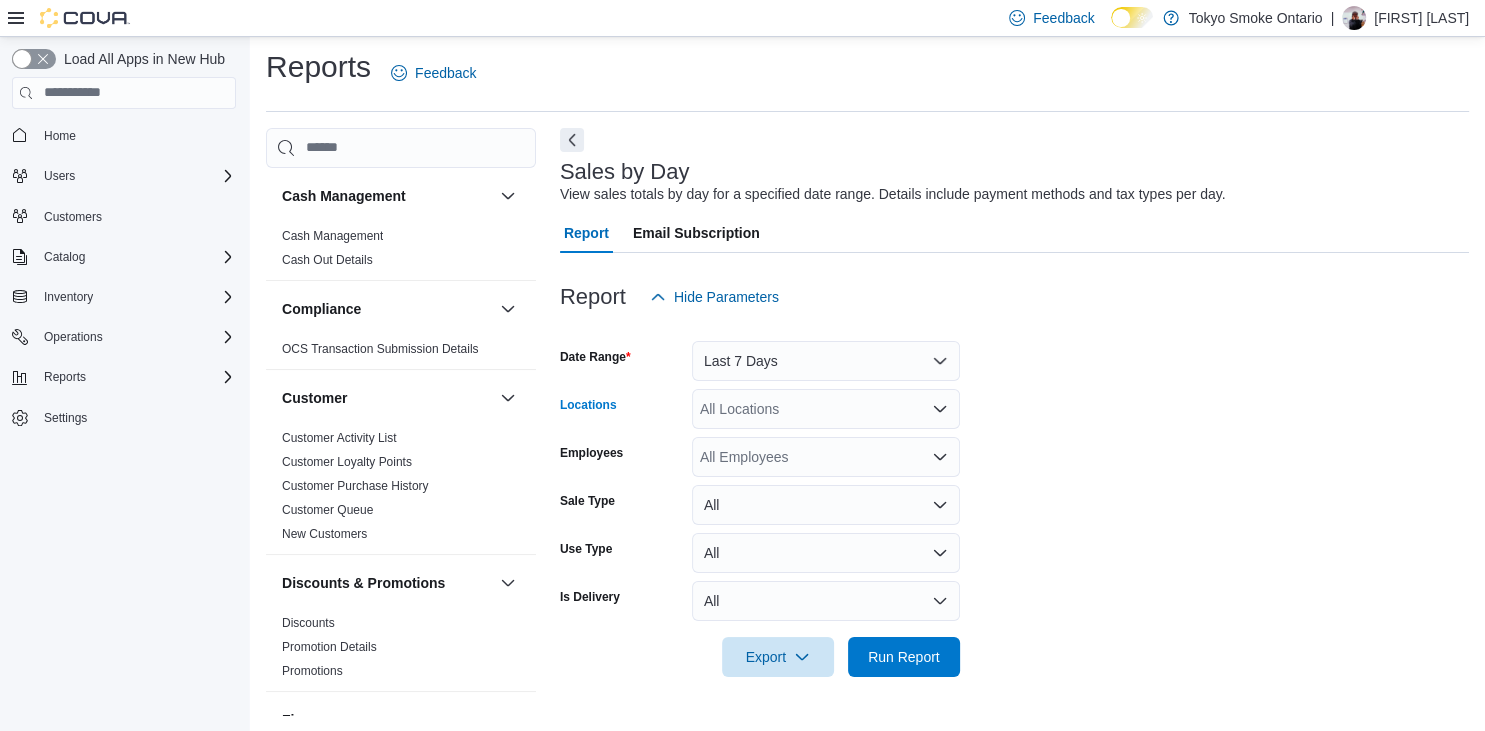 click on "All Locations" at bounding box center [826, 409] 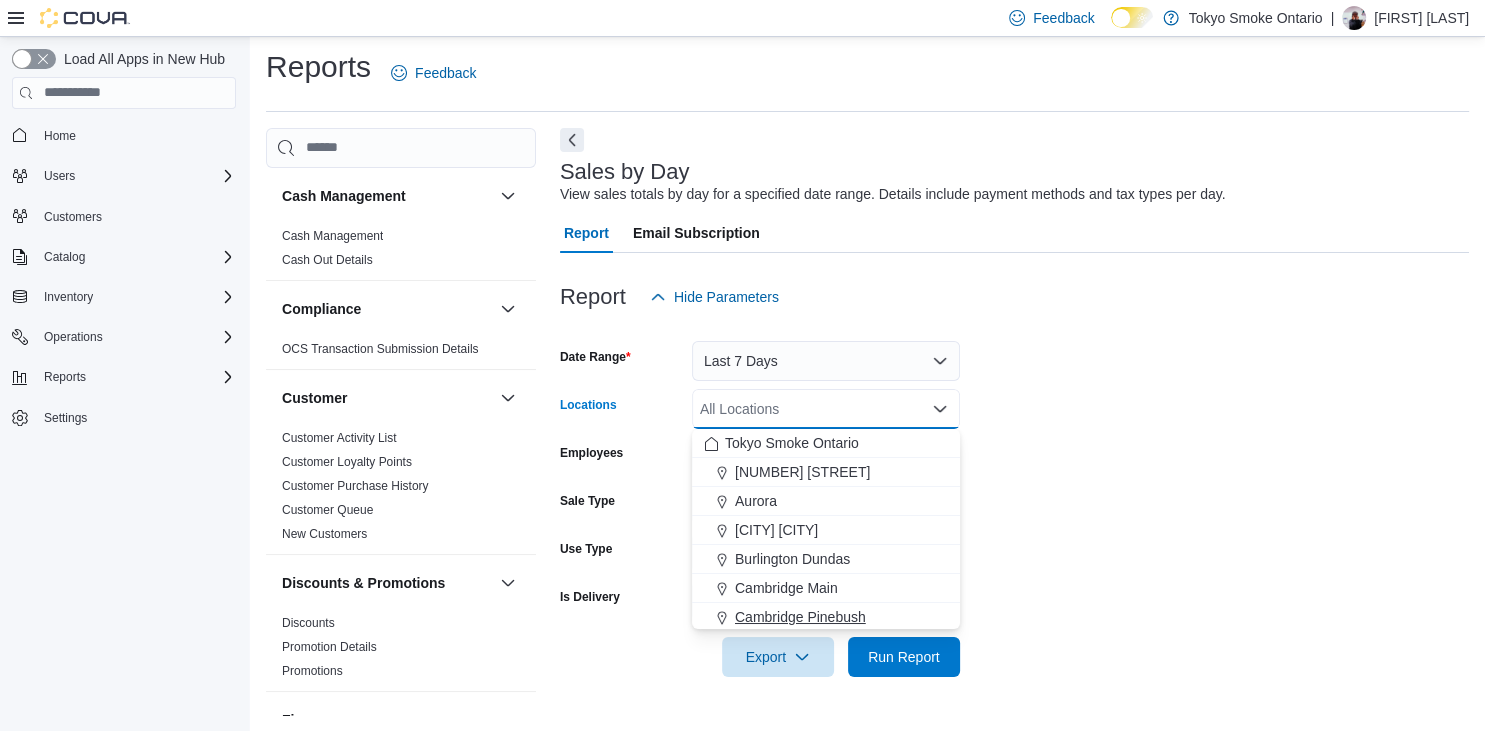 click on "Cambridge Pinebush" at bounding box center [800, 617] 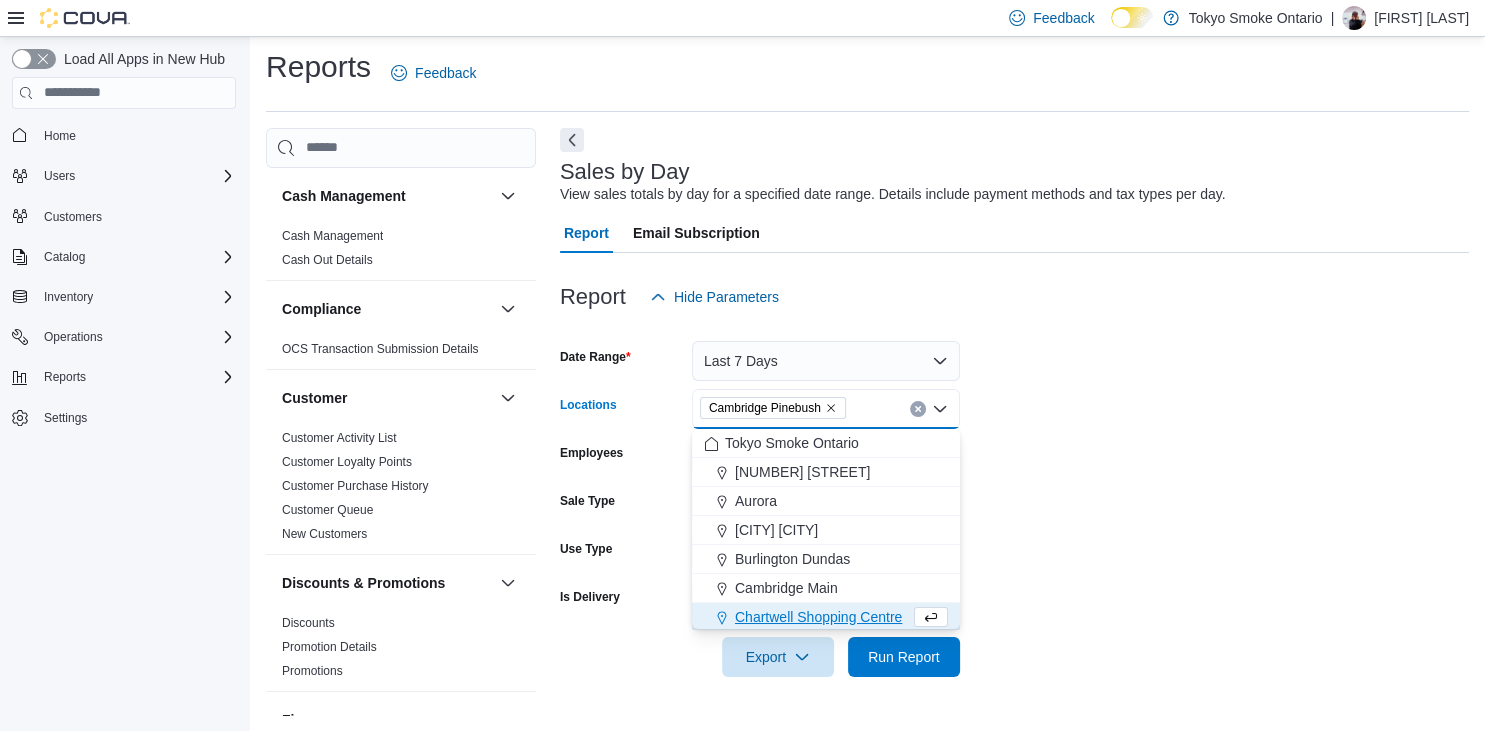 scroll, scrollTop: 3, scrollLeft: 0, axis: vertical 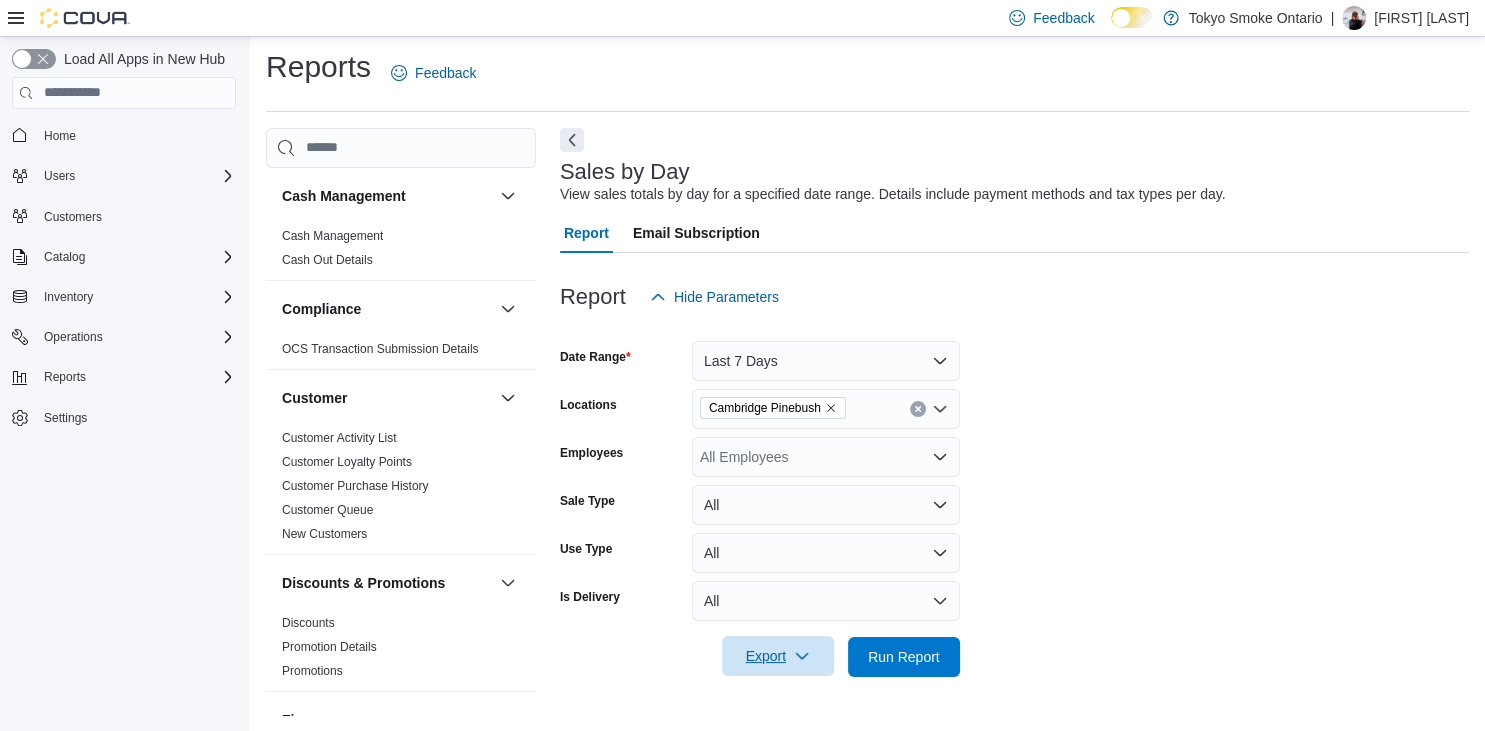 click on "Export" at bounding box center (778, 656) 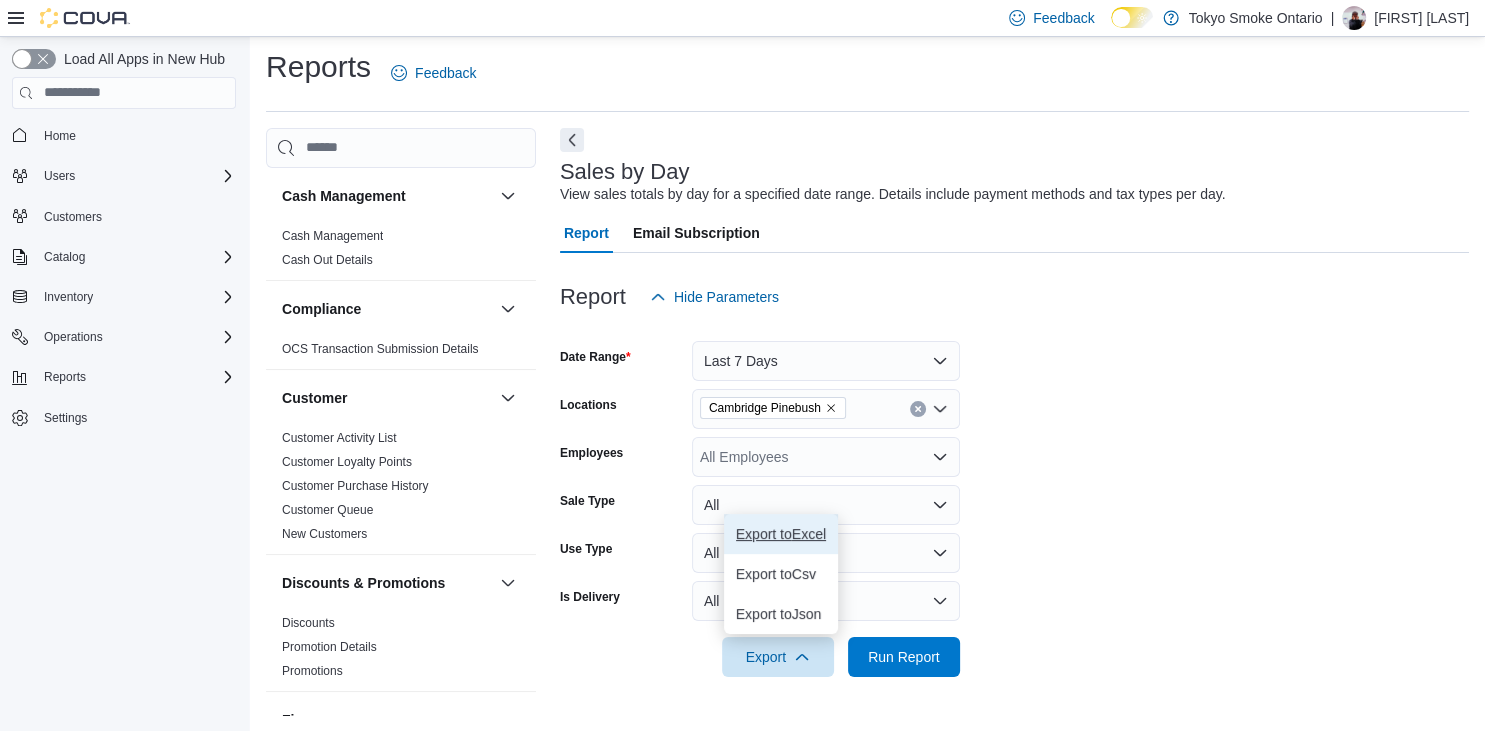 click on "Export to  Excel" at bounding box center (781, 534) 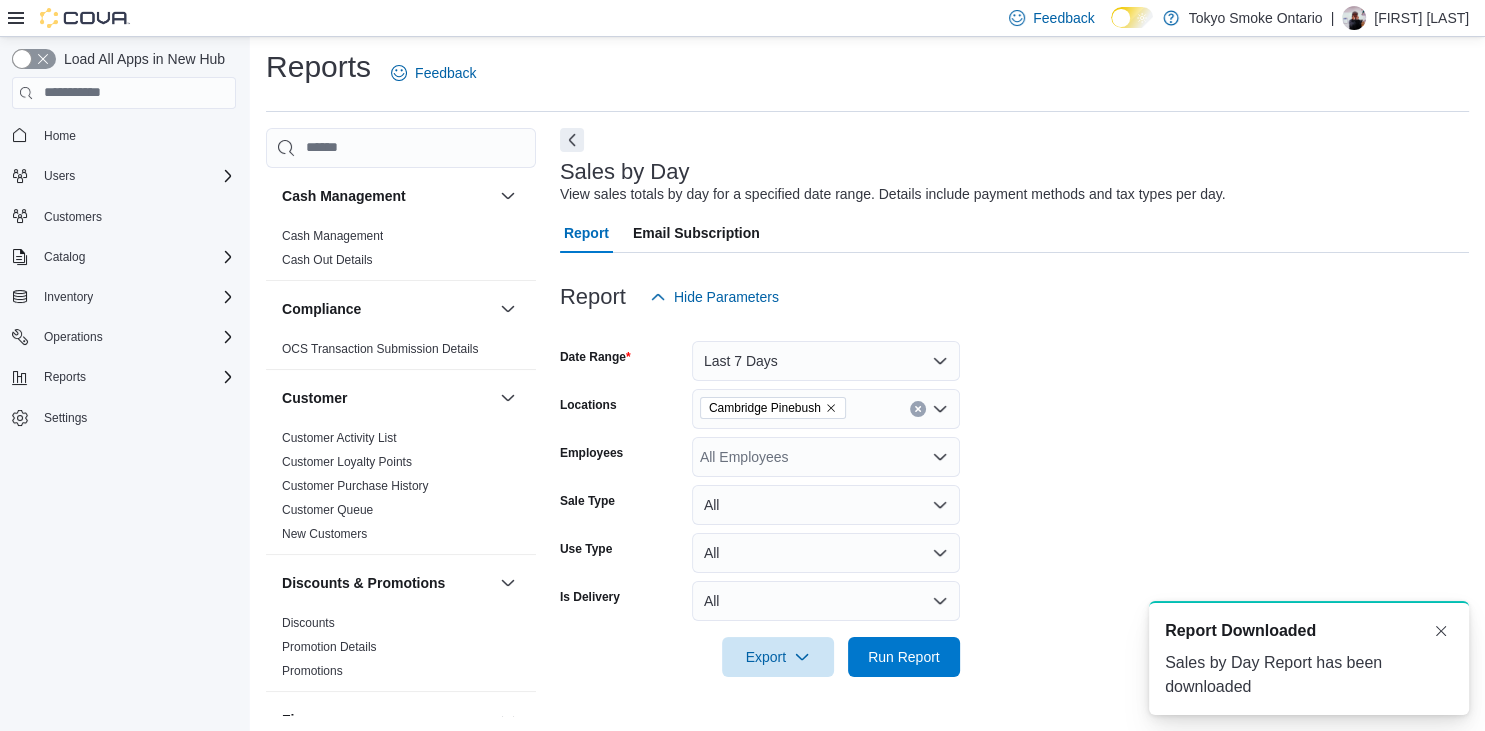 scroll, scrollTop: 0, scrollLeft: 0, axis: both 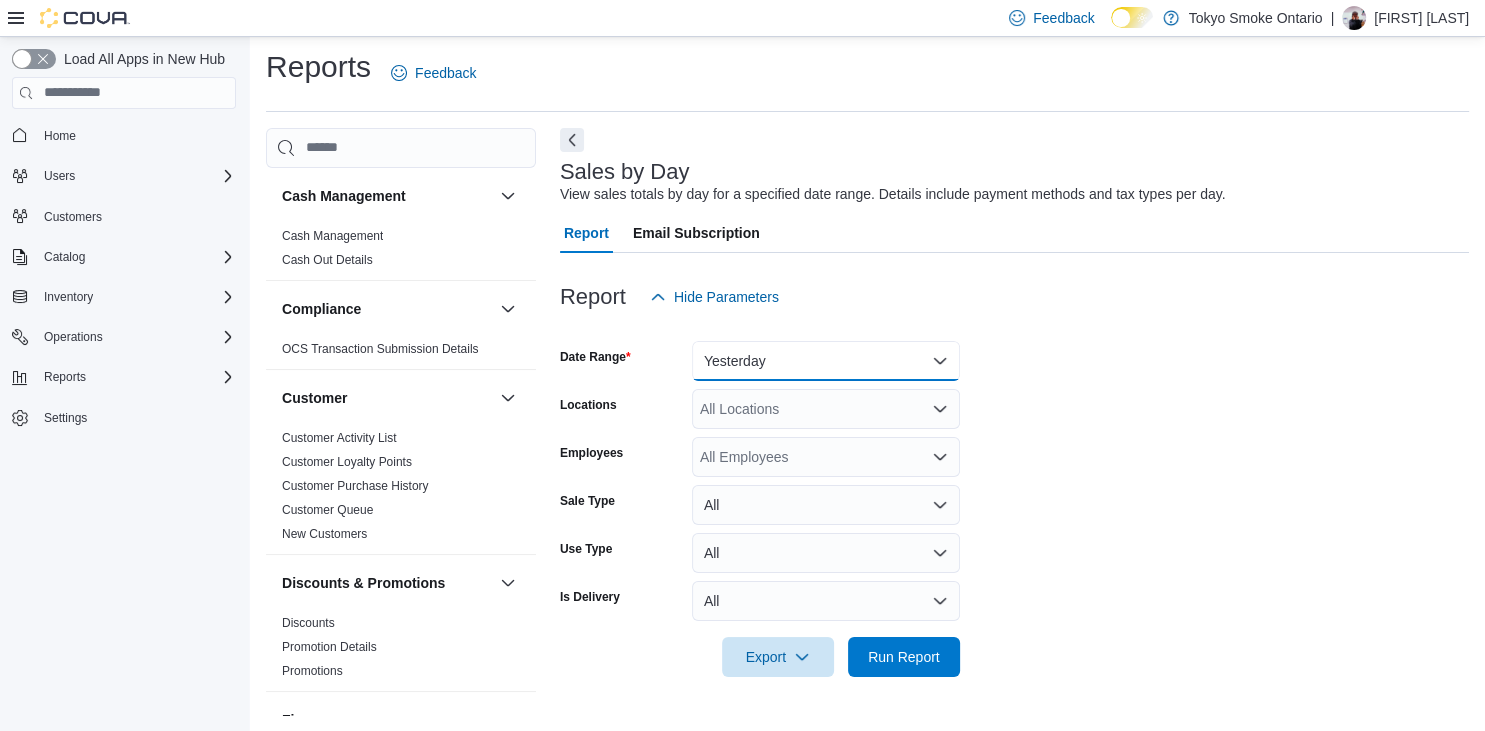 click on "Yesterday" at bounding box center (826, 361) 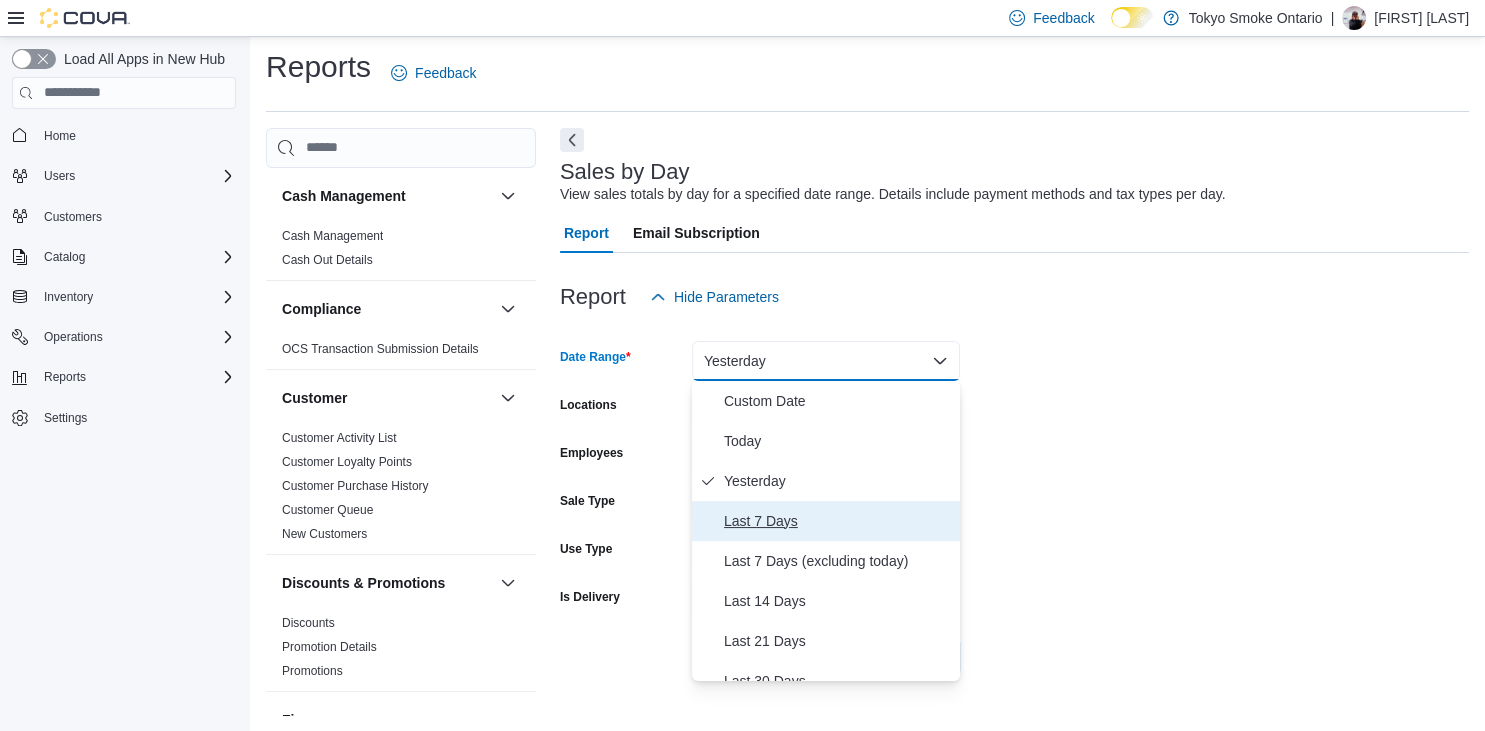 click on "Last 7 Days" at bounding box center [838, 521] 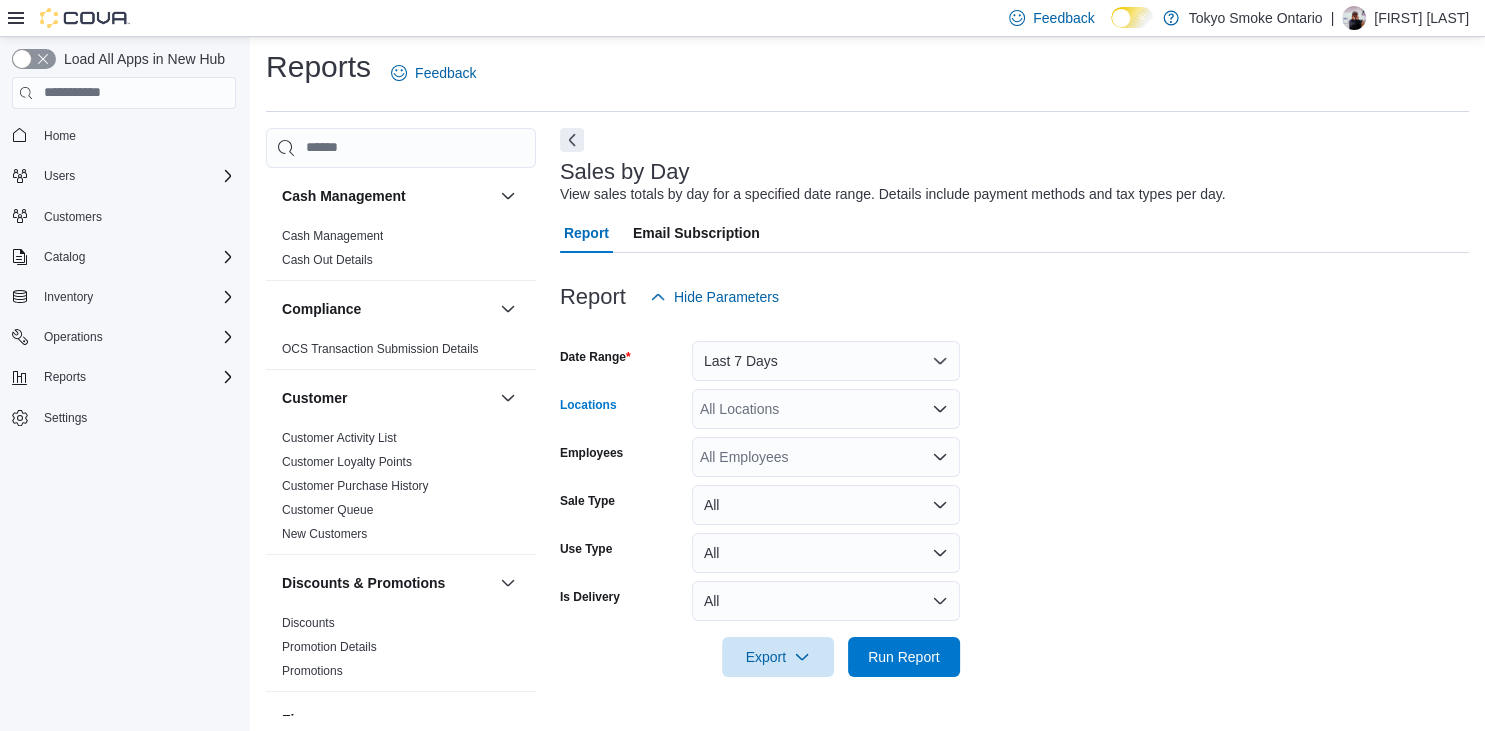 click on "All Locations" at bounding box center [826, 409] 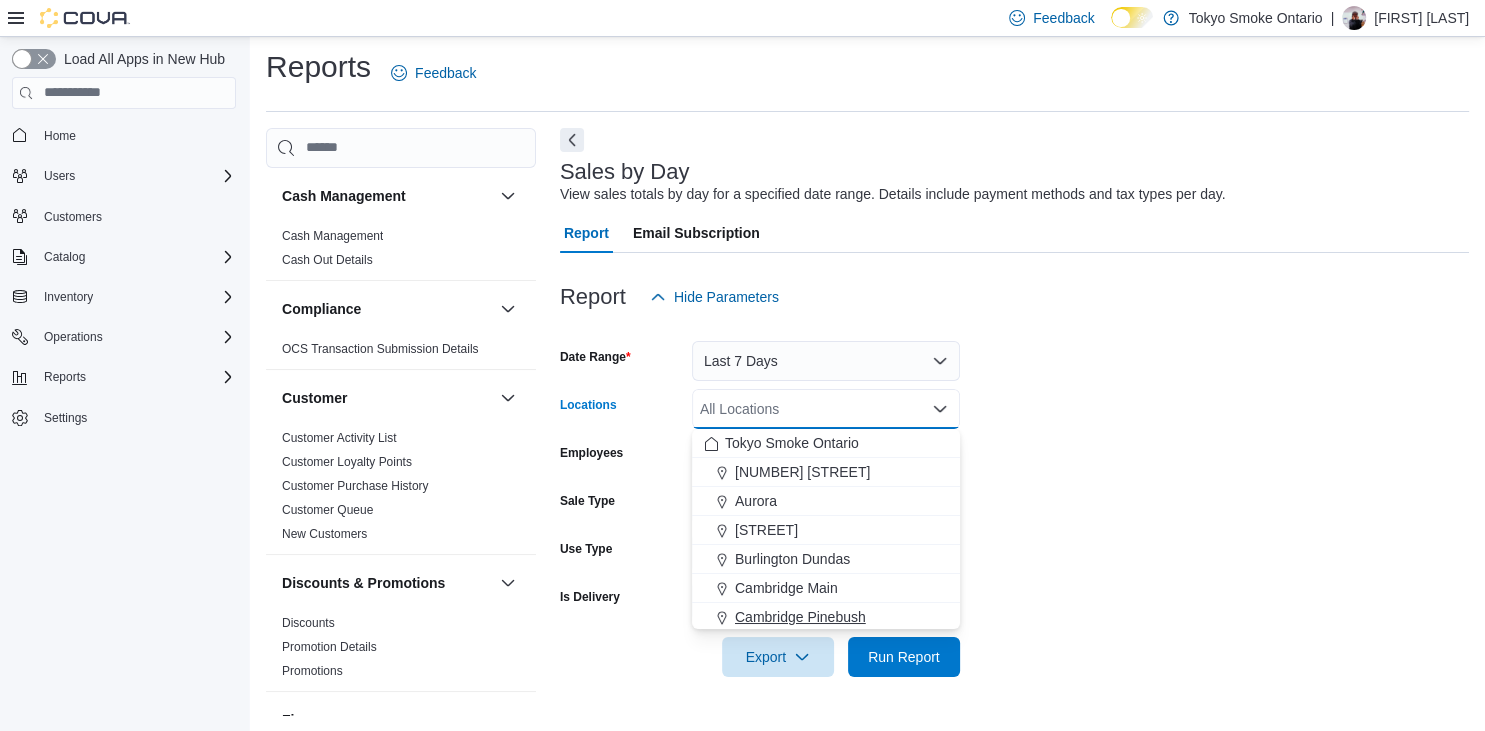 click on "Cambridge Pinebush" at bounding box center (800, 617) 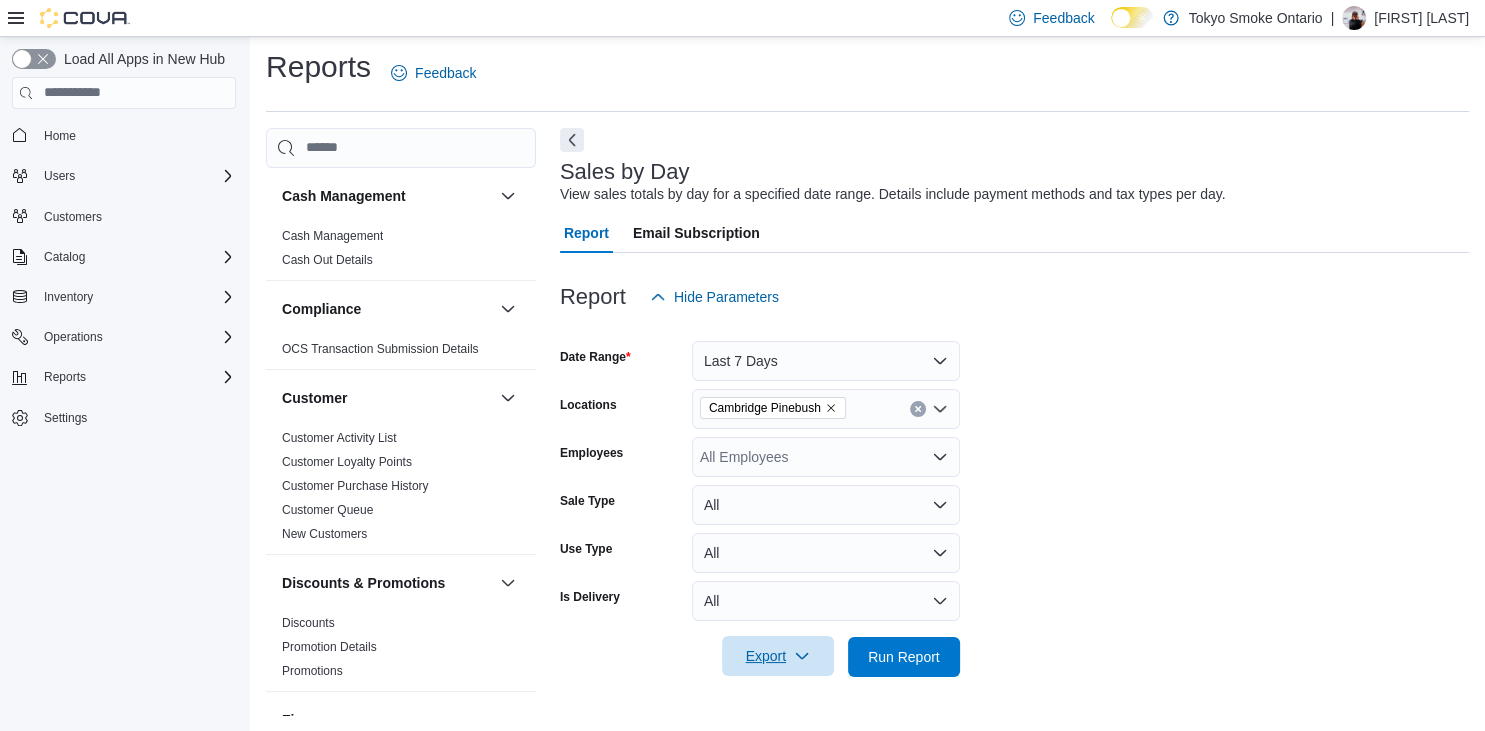 click on "Export" at bounding box center (778, 656) 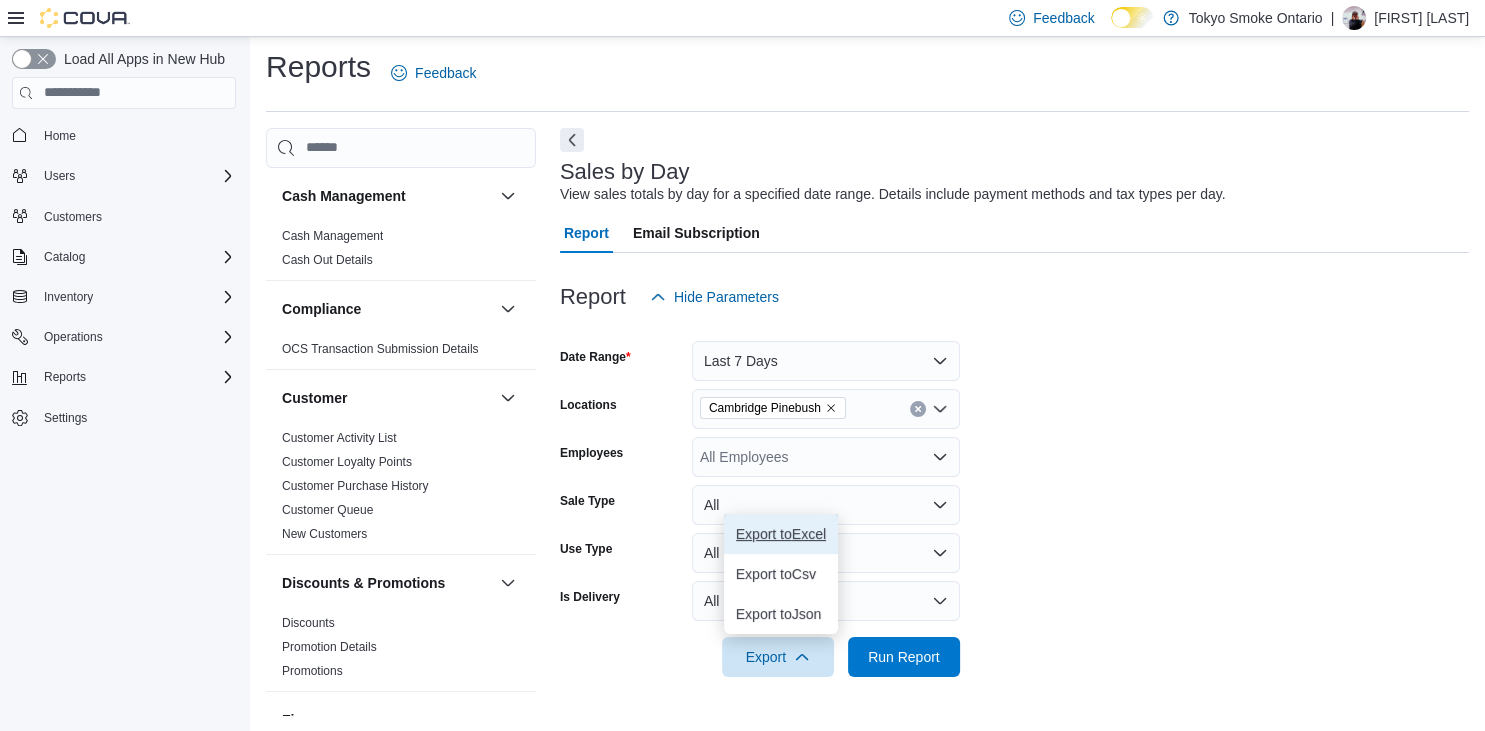 click on "Export to  Excel" at bounding box center [781, 534] 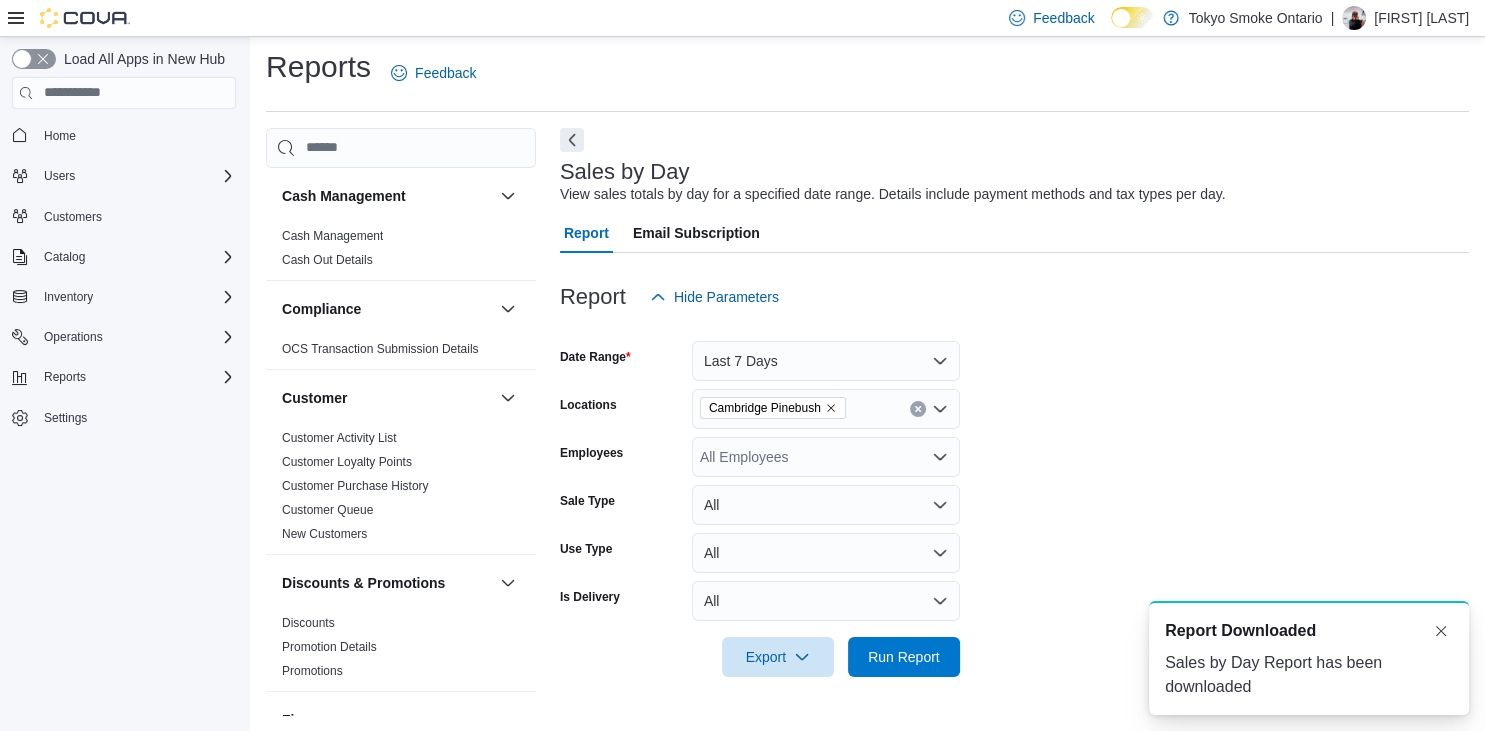scroll, scrollTop: 0, scrollLeft: 0, axis: both 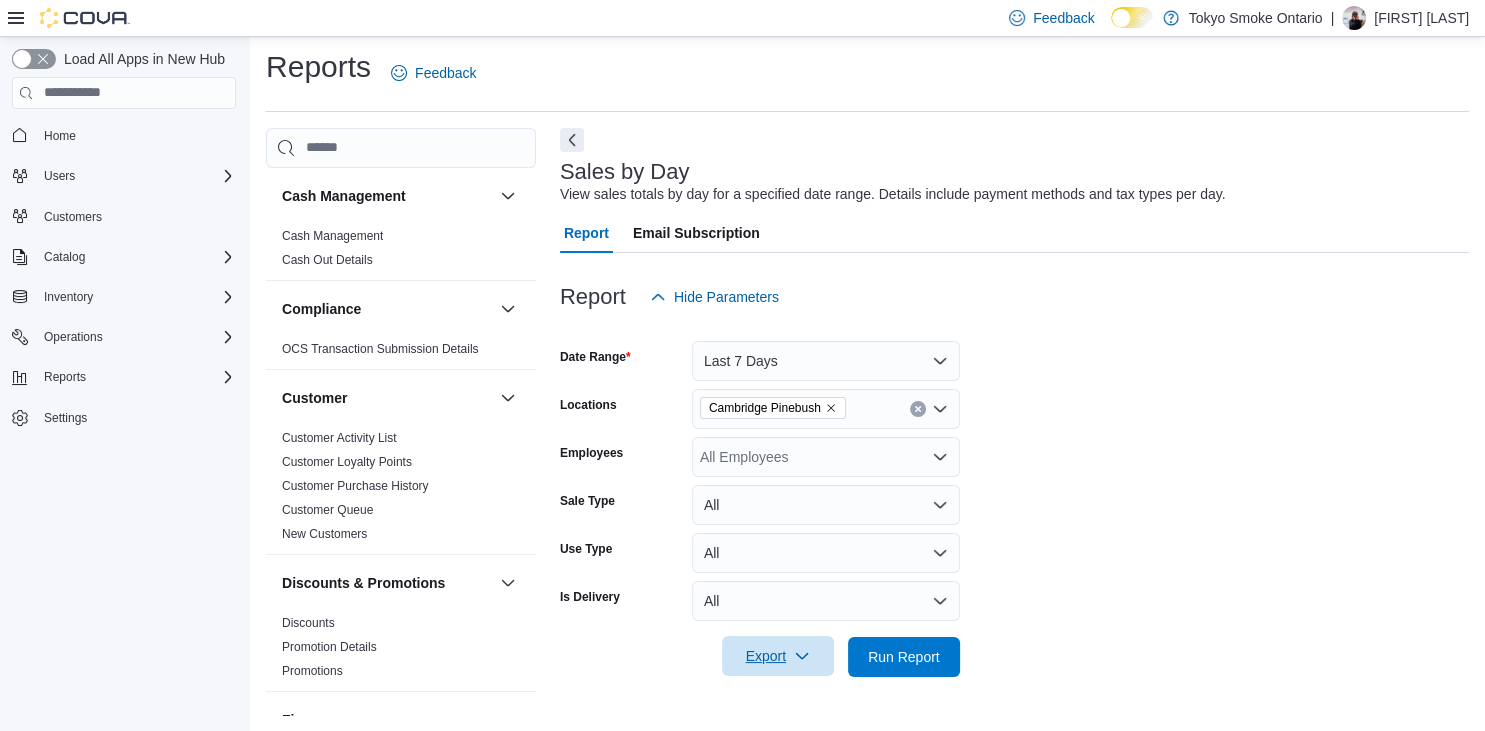 click on "Export" at bounding box center (778, 656) 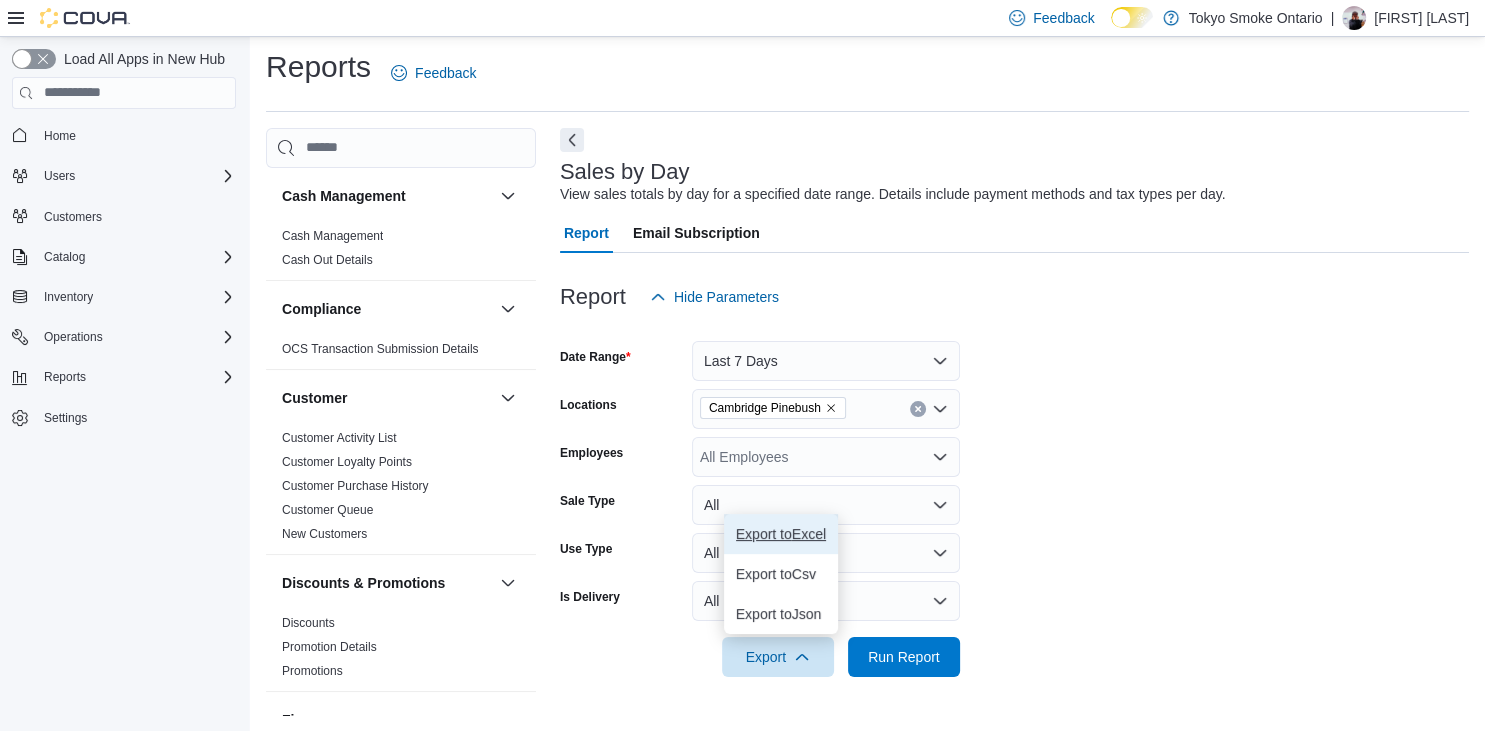 click on "Export to  Excel" at bounding box center (781, 534) 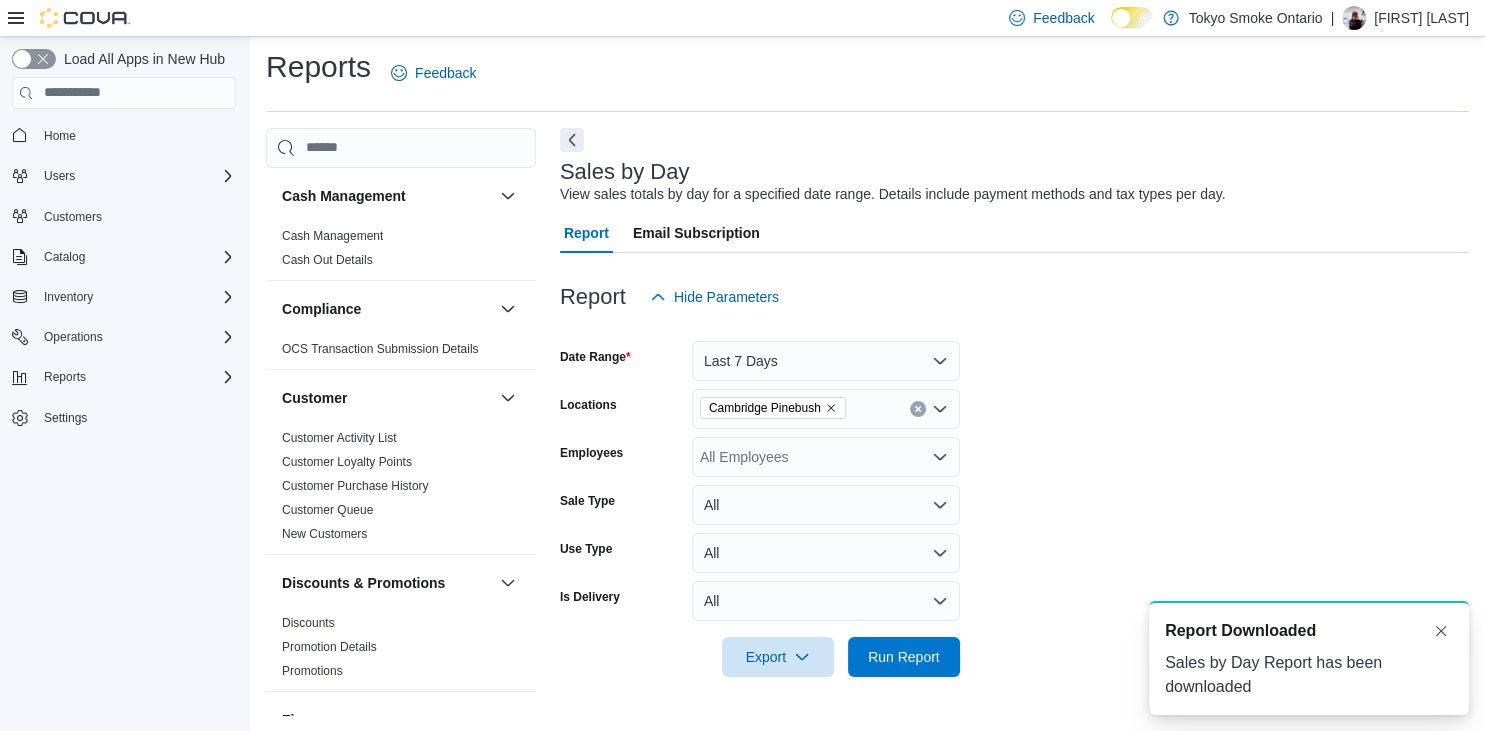 scroll, scrollTop: 0, scrollLeft: 0, axis: both 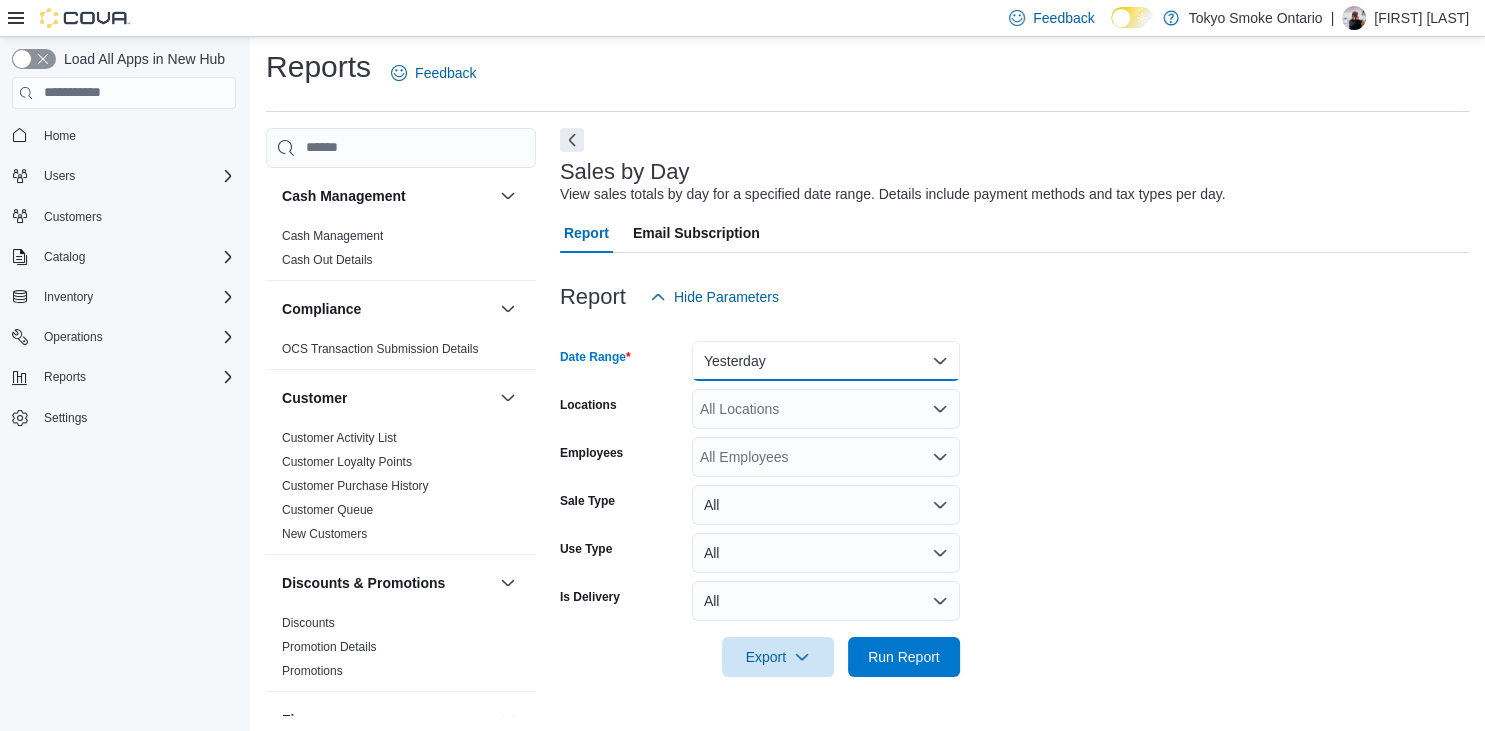 click on "Yesterday" at bounding box center [826, 361] 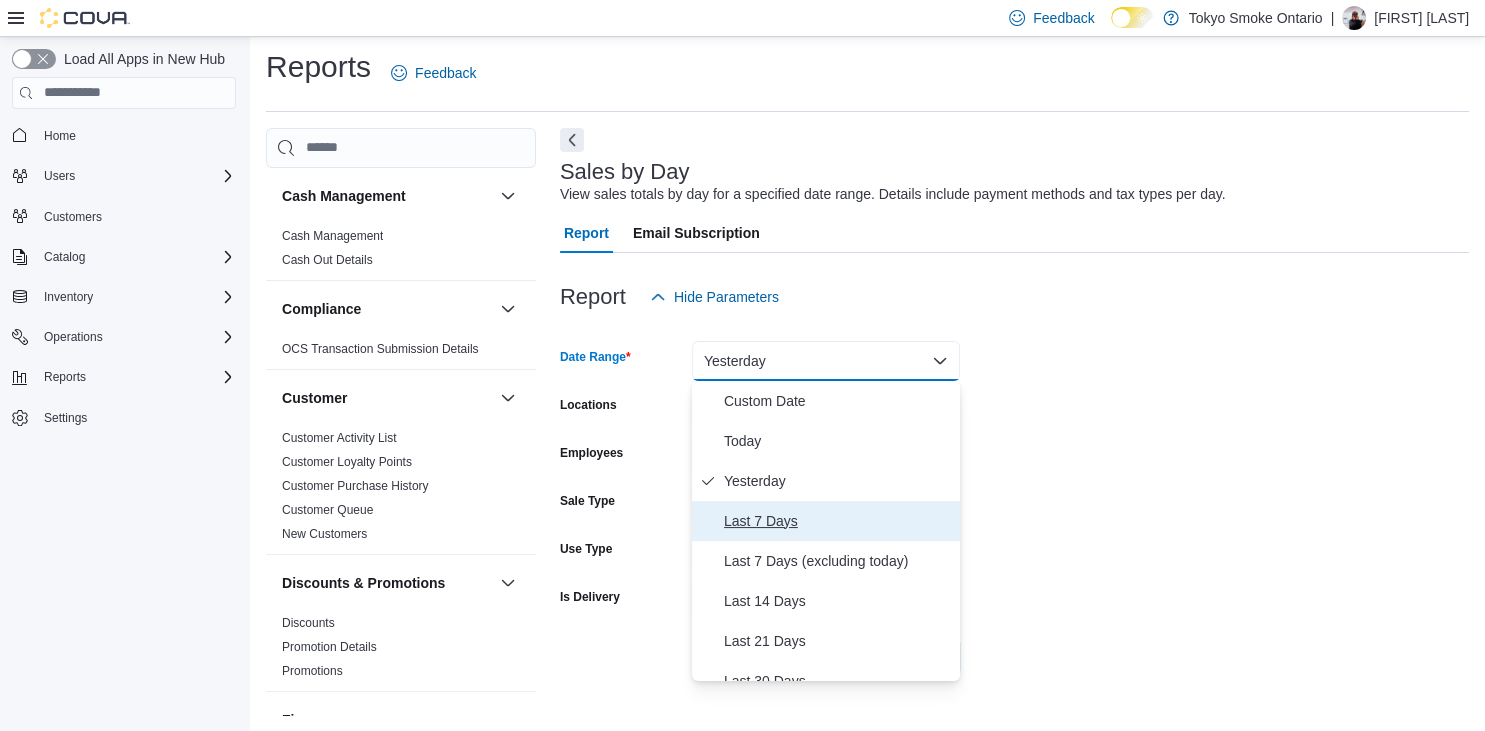 click on "Last 7 Days" at bounding box center [838, 521] 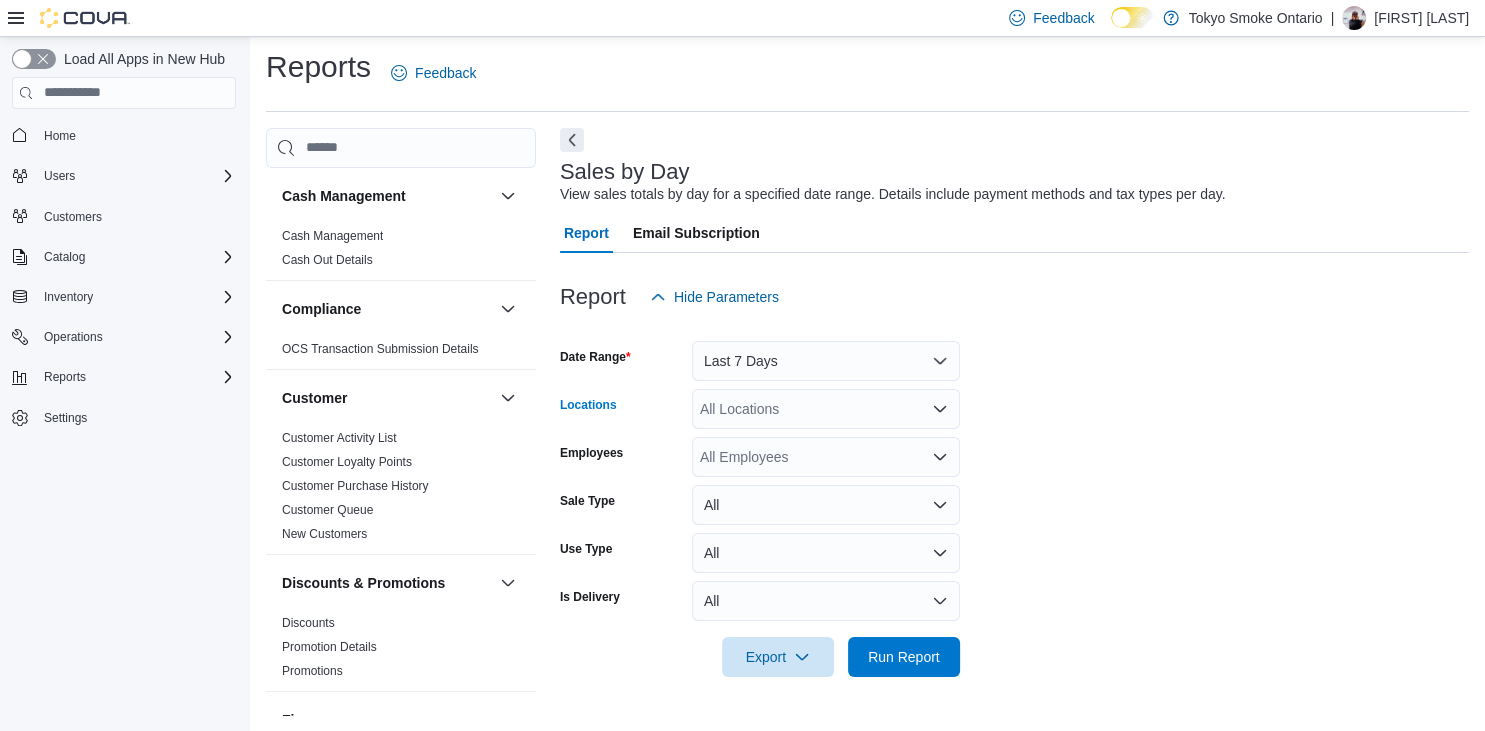 click on "All Locations" at bounding box center [826, 409] 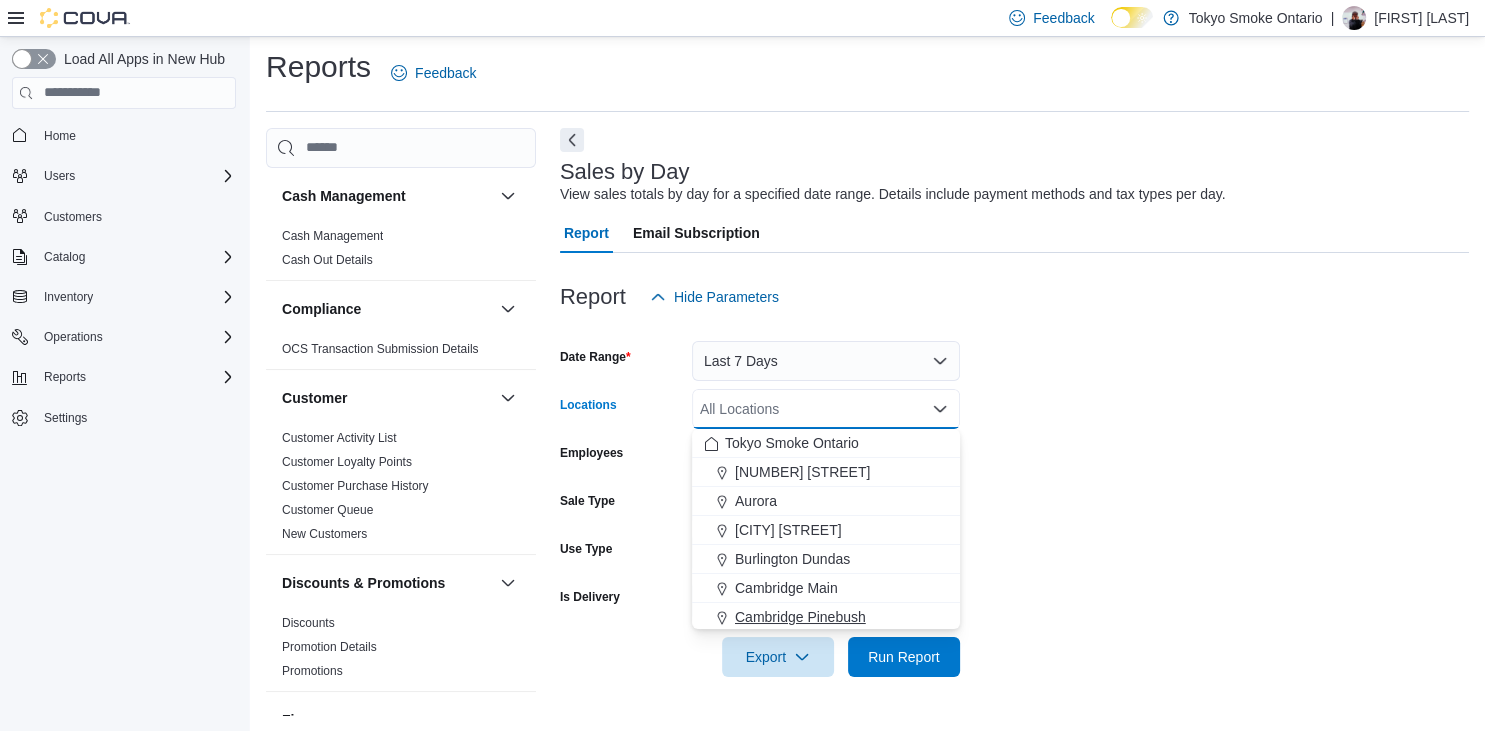 click on "Cambridge Pinebush" at bounding box center [800, 617] 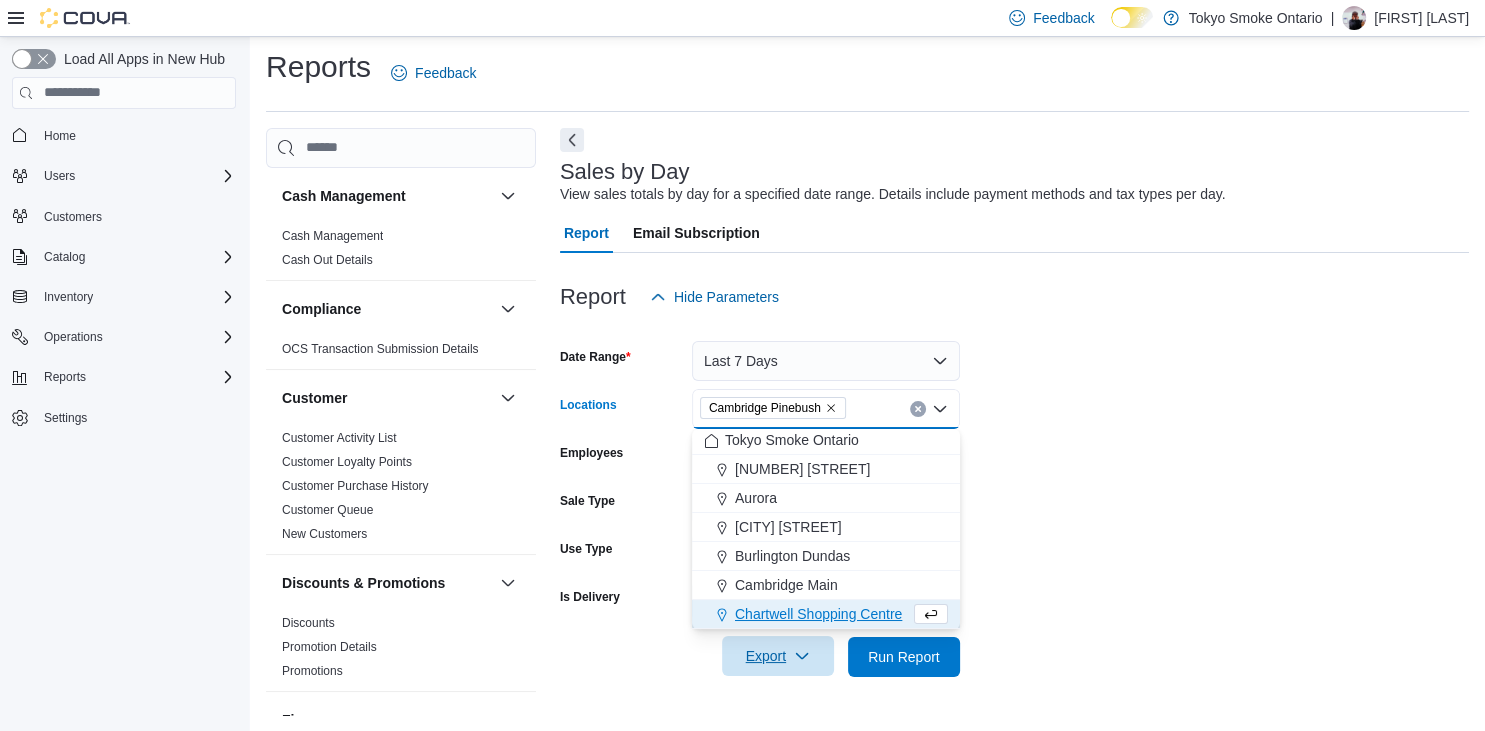 click on "Export" at bounding box center [778, 656] 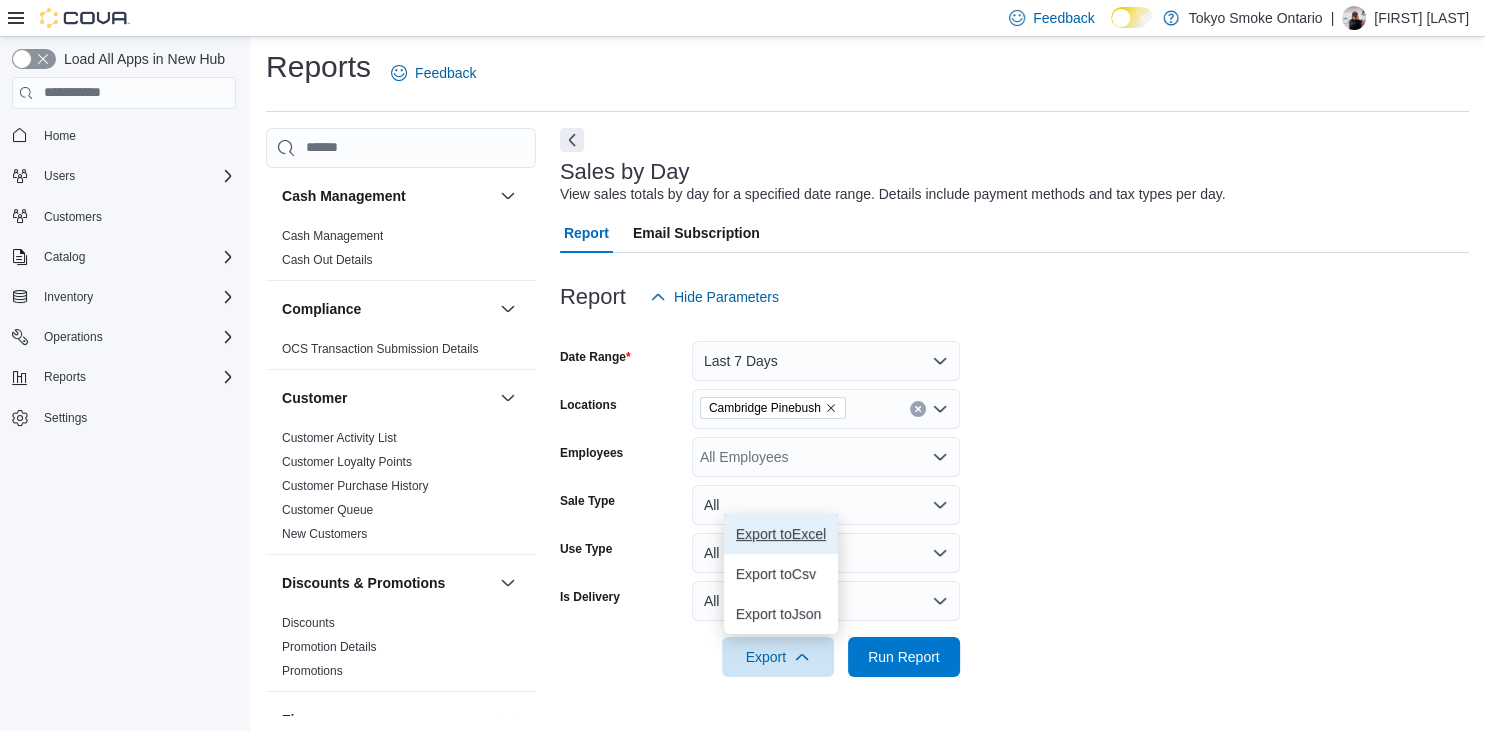 click on "Export to  Excel" at bounding box center [781, 534] 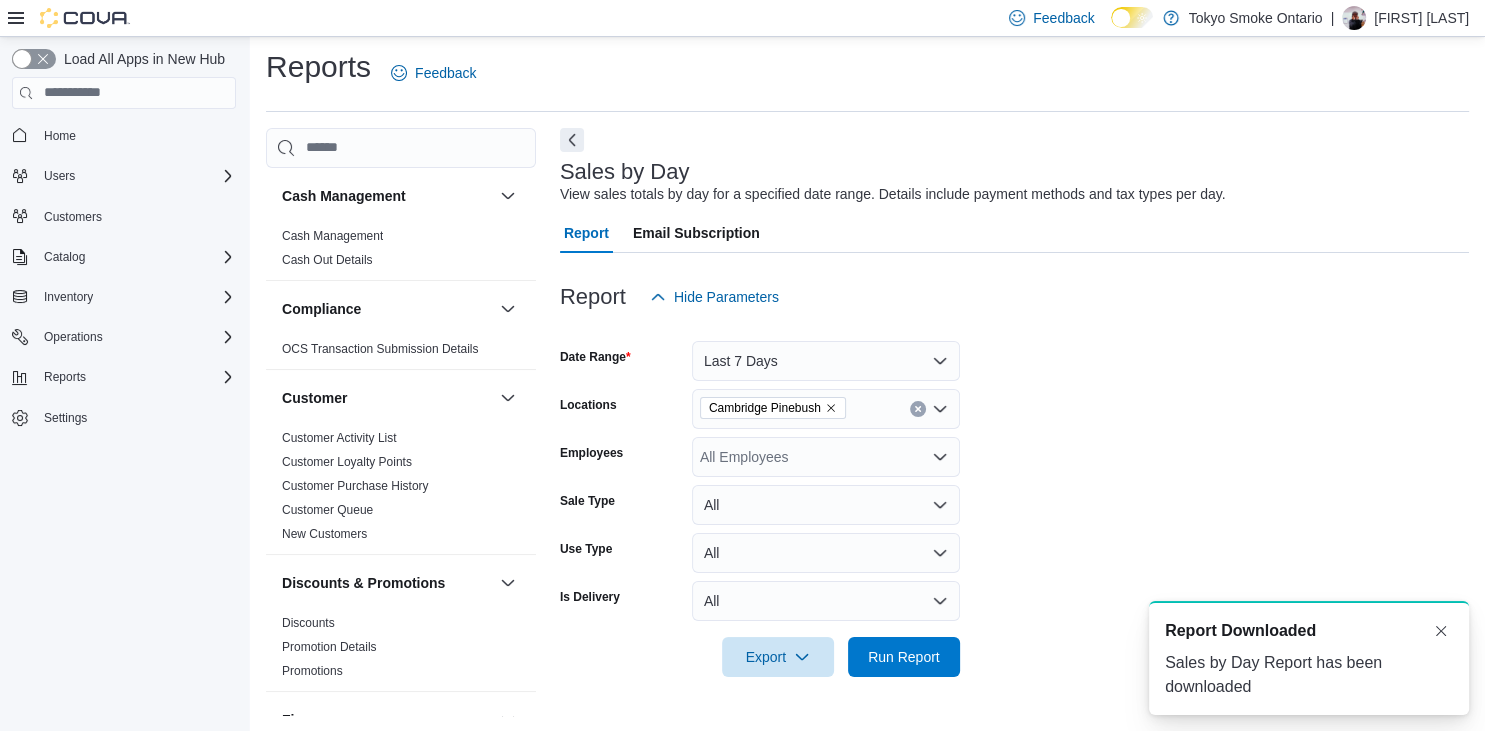 scroll, scrollTop: 0, scrollLeft: 0, axis: both 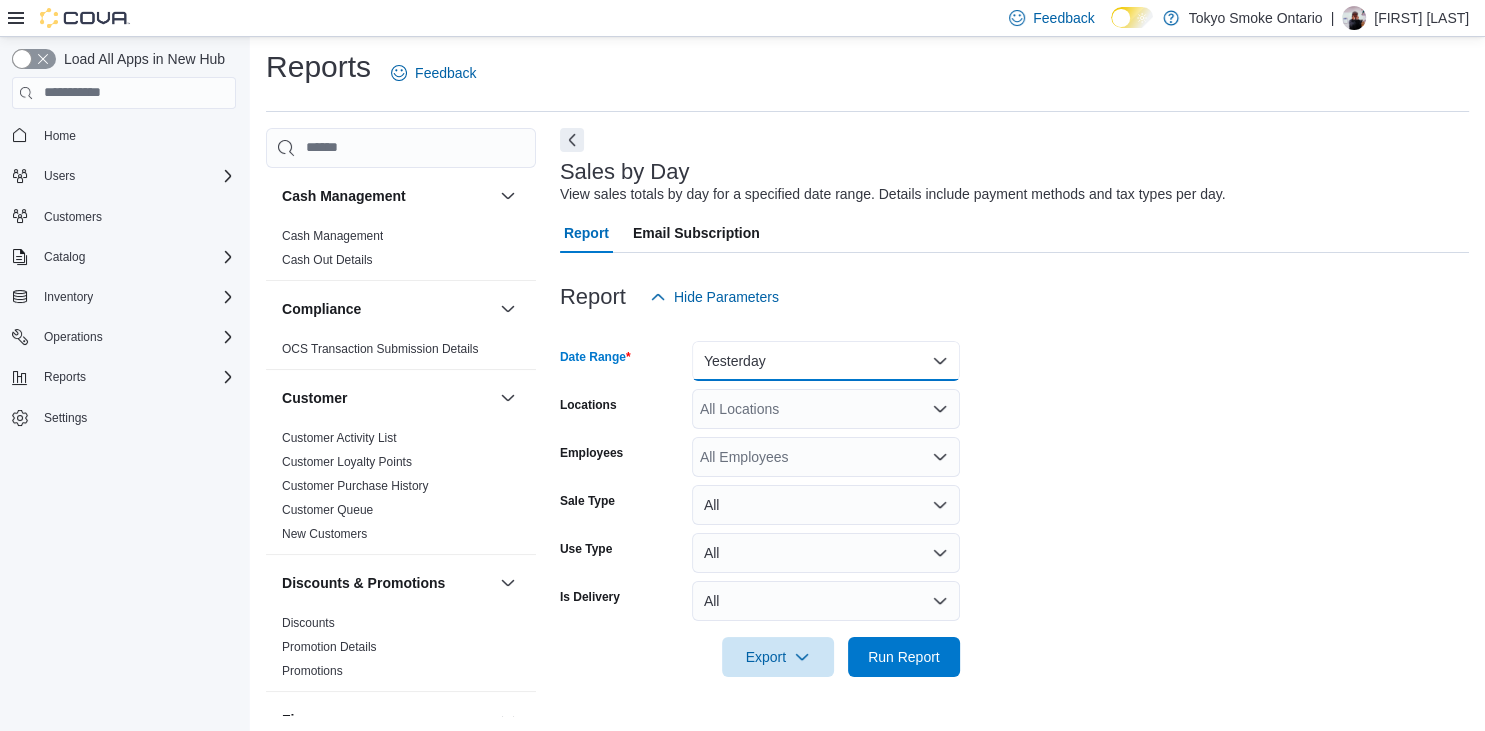 click on "Yesterday" at bounding box center [826, 361] 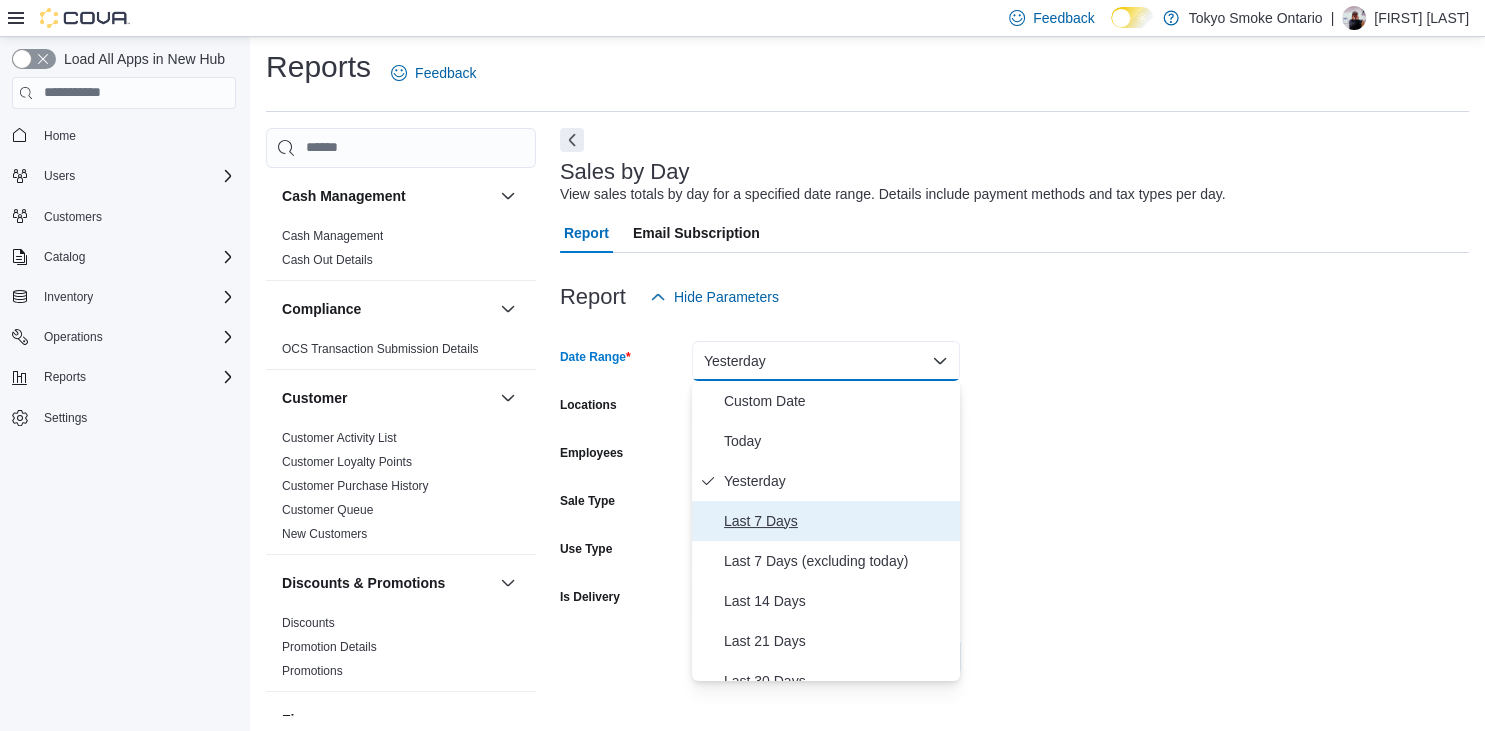 click on "Last 7 Days" at bounding box center [838, 521] 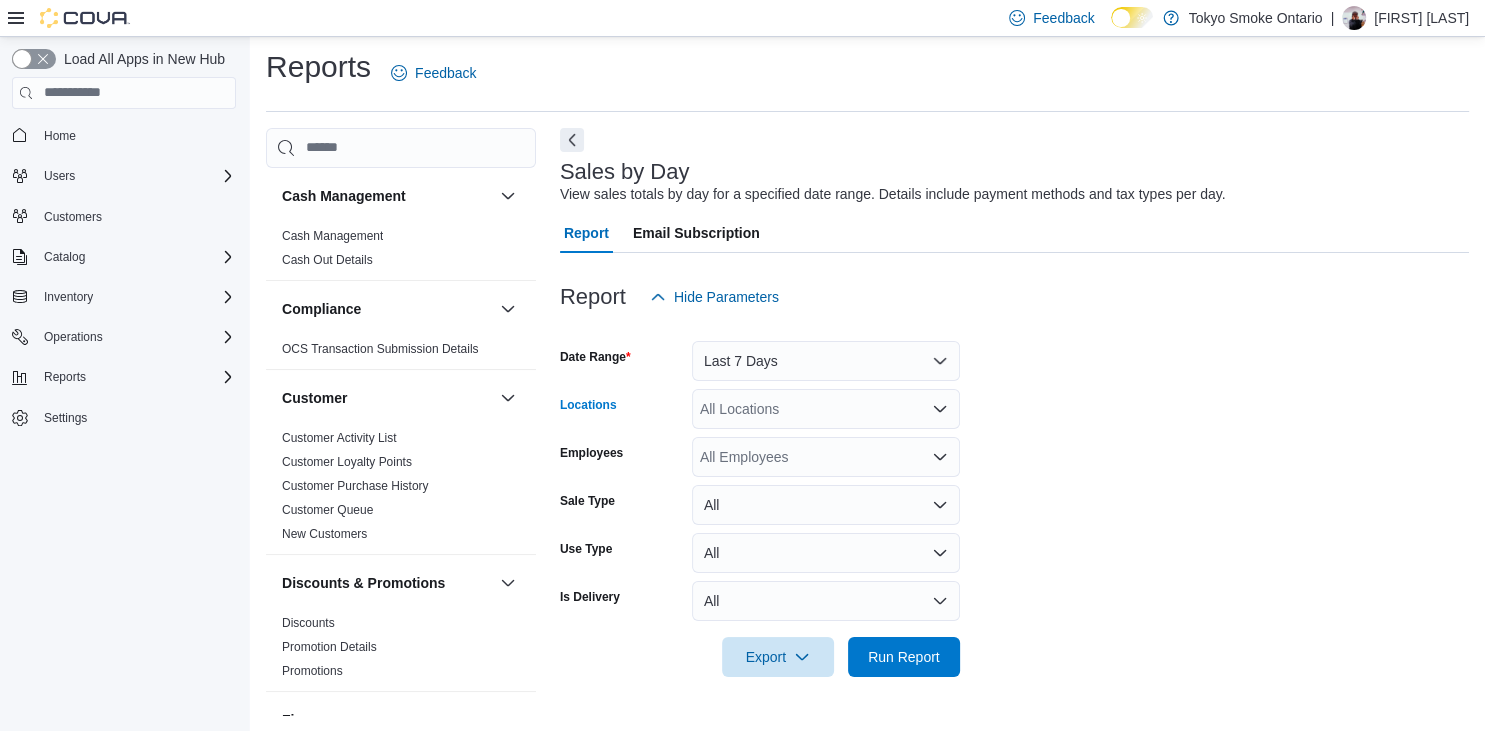 click on "All Locations" at bounding box center [826, 409] 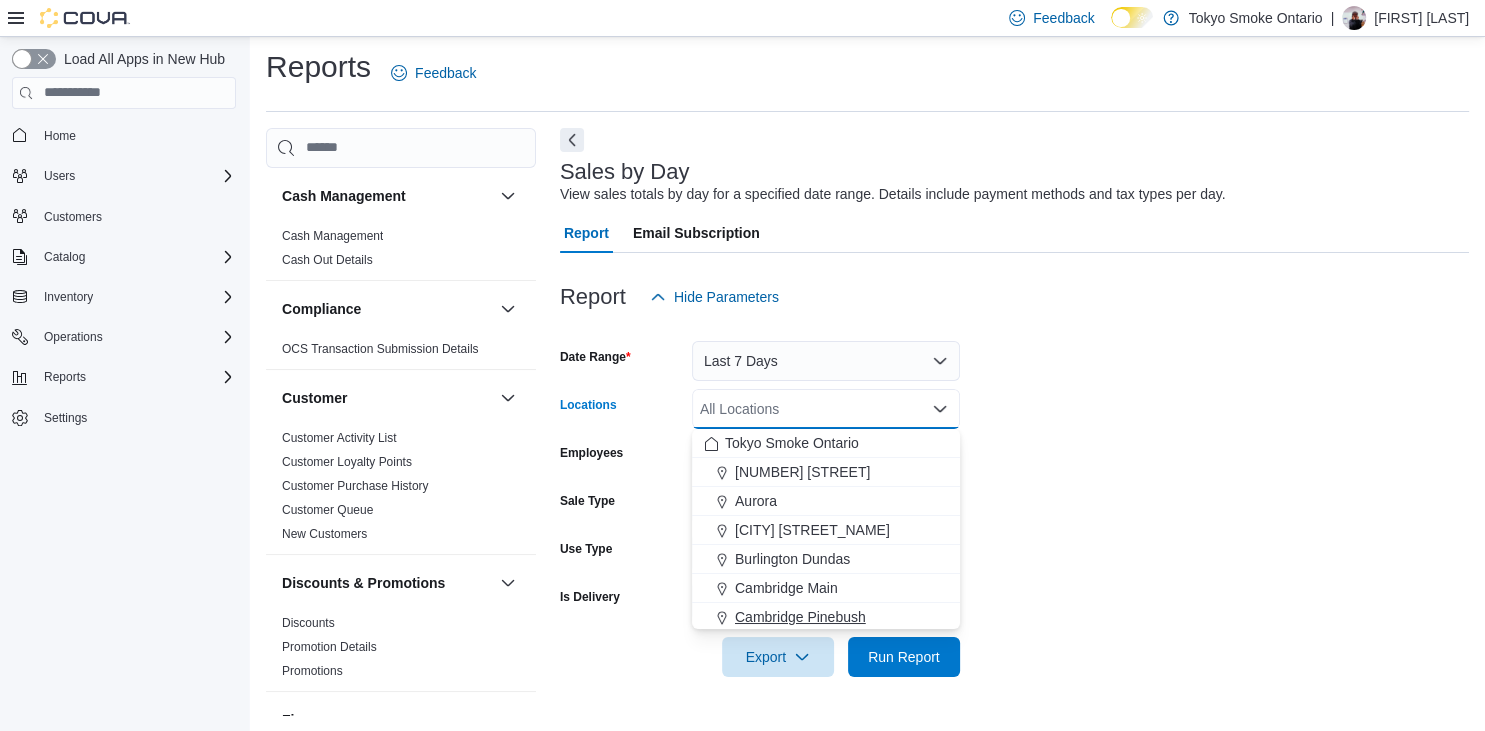 click on "Cambridge Pinebush" at bounding box center [800, 617] 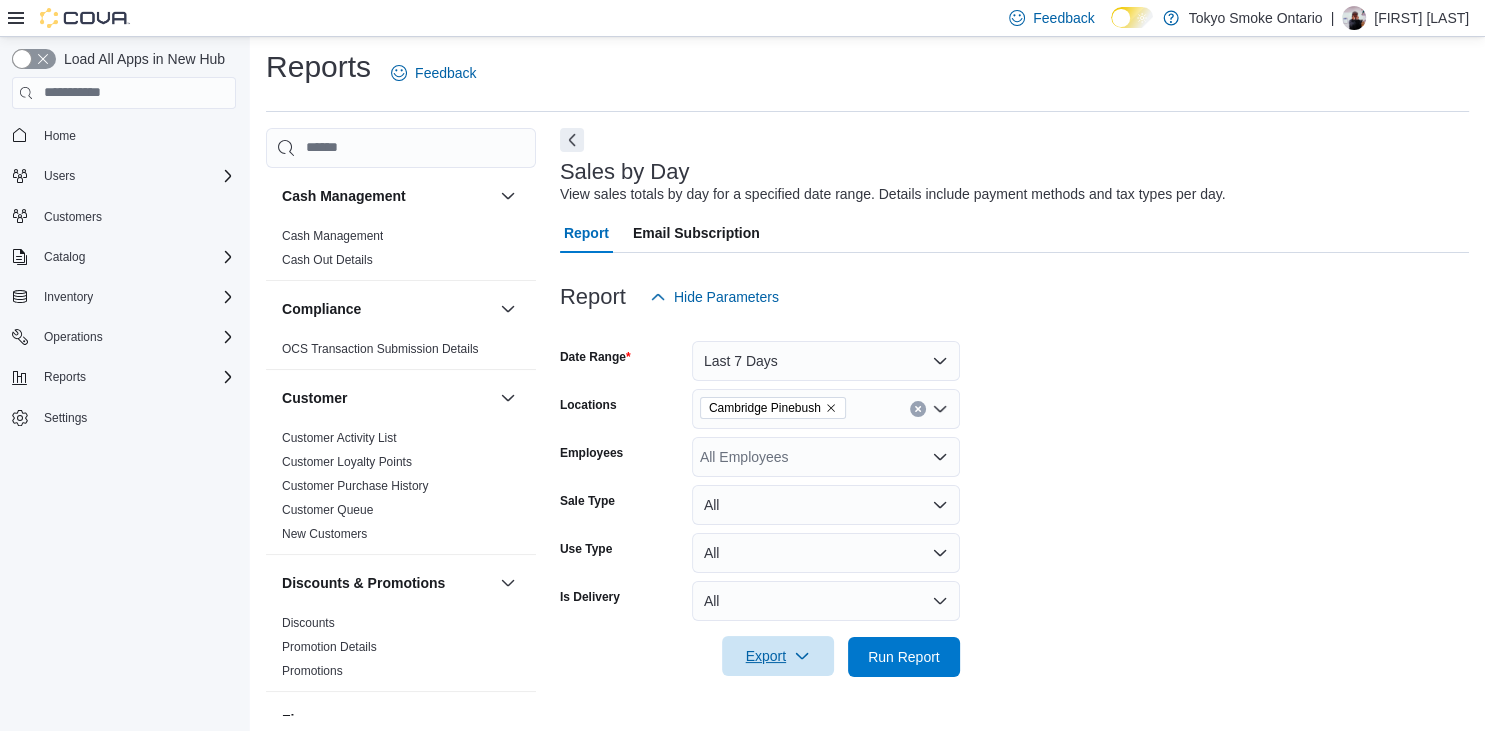 click on "Export" at bounding box center (778, 656) 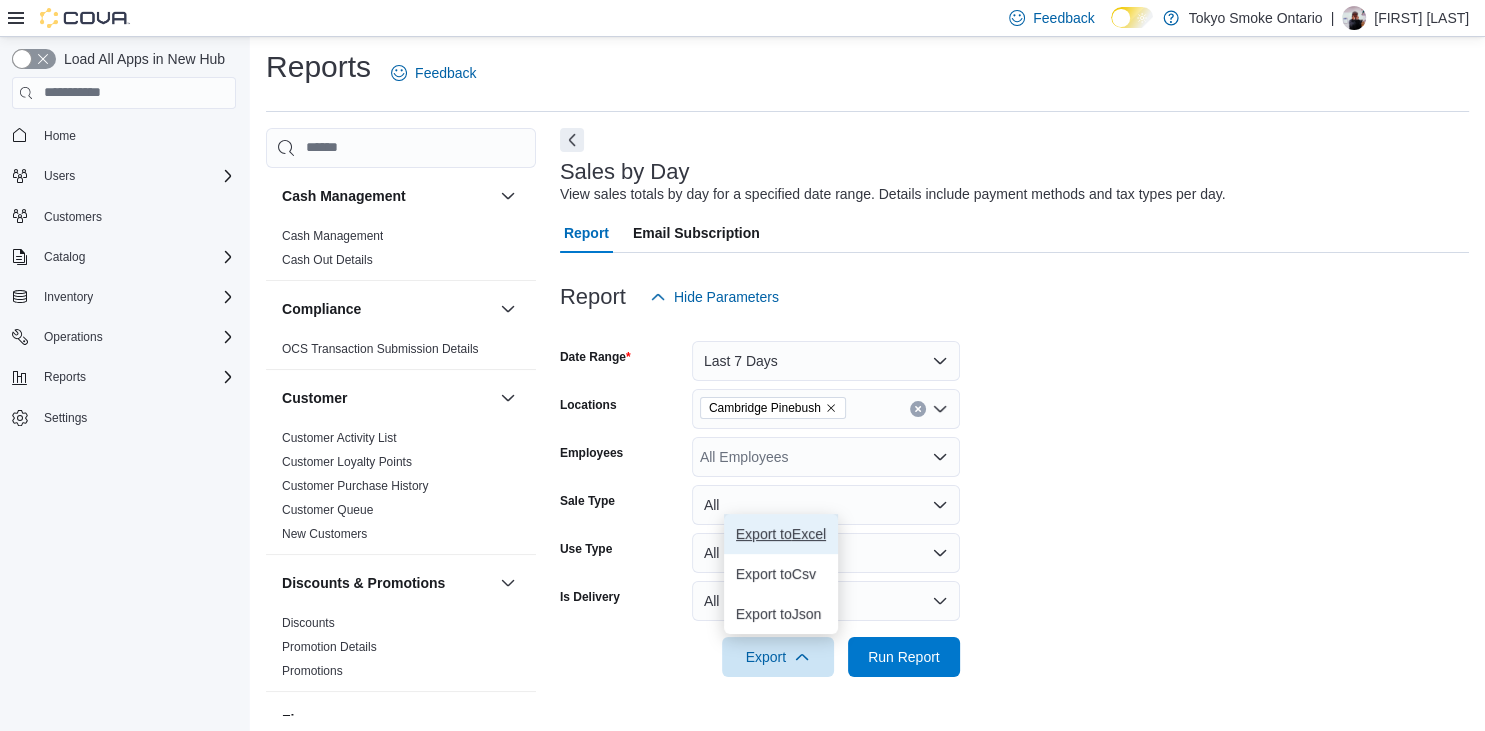 click on "Export to  Excel" at bounding box center (781, 534) 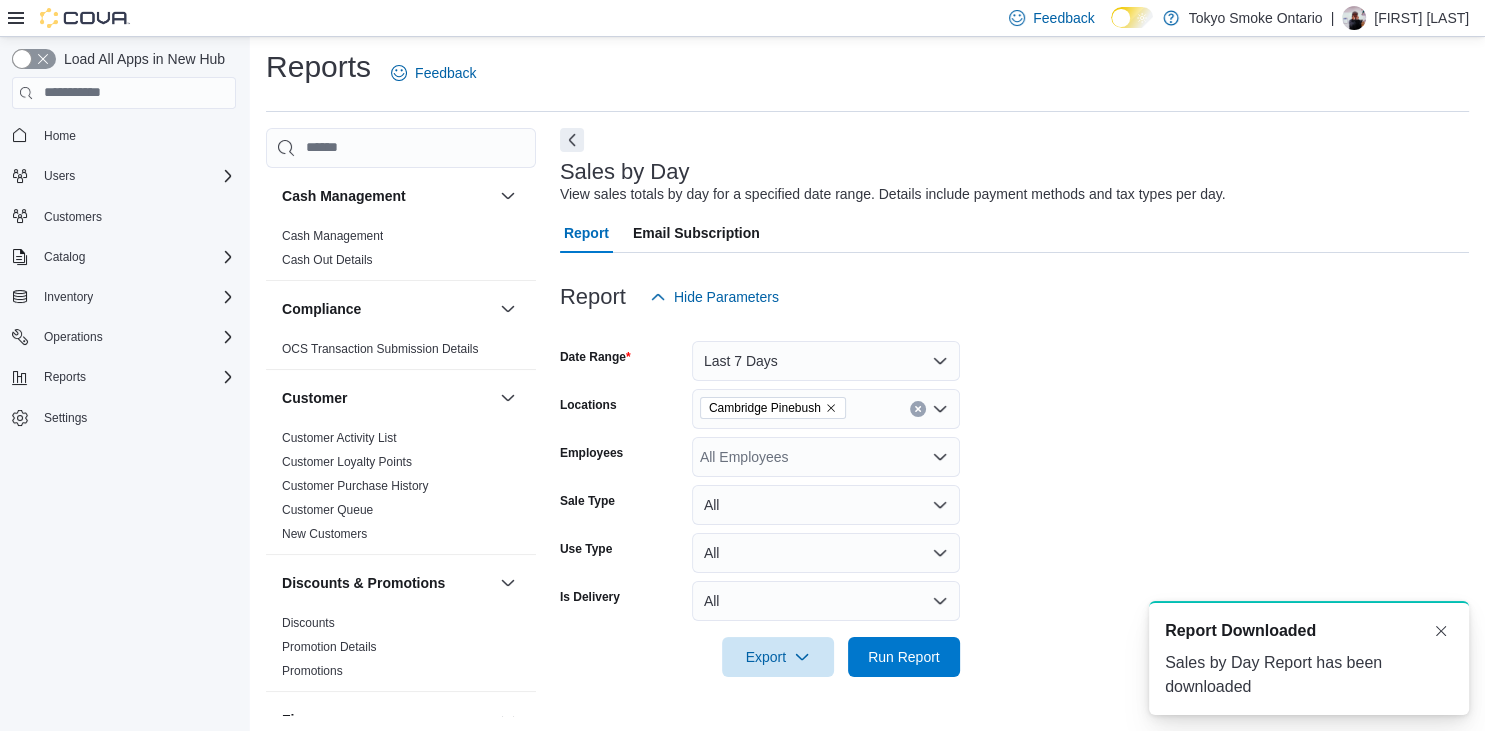 scroll, scrollTop: 0, scrollLeft: 0, axis: both 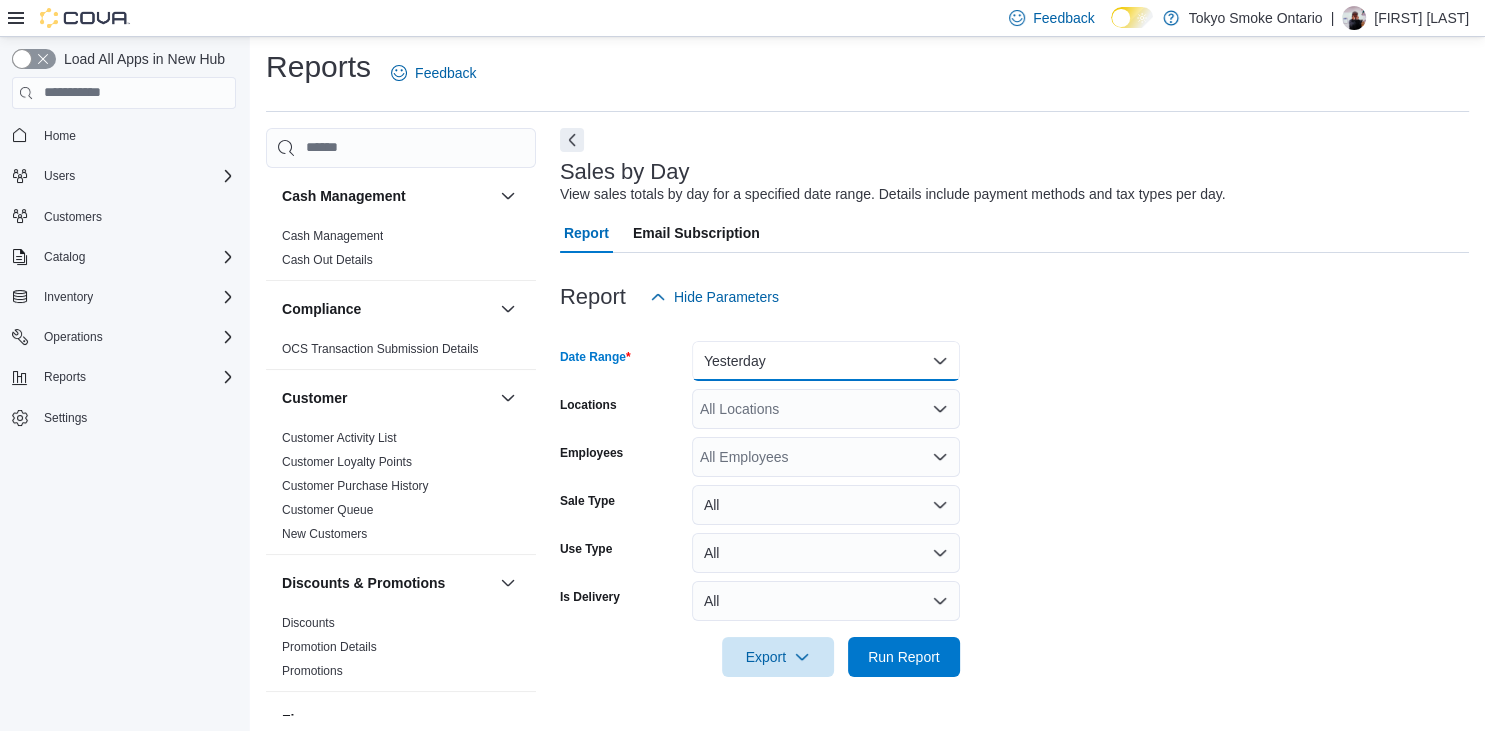 click on "Yesterday" at bounding box center [826, 361] 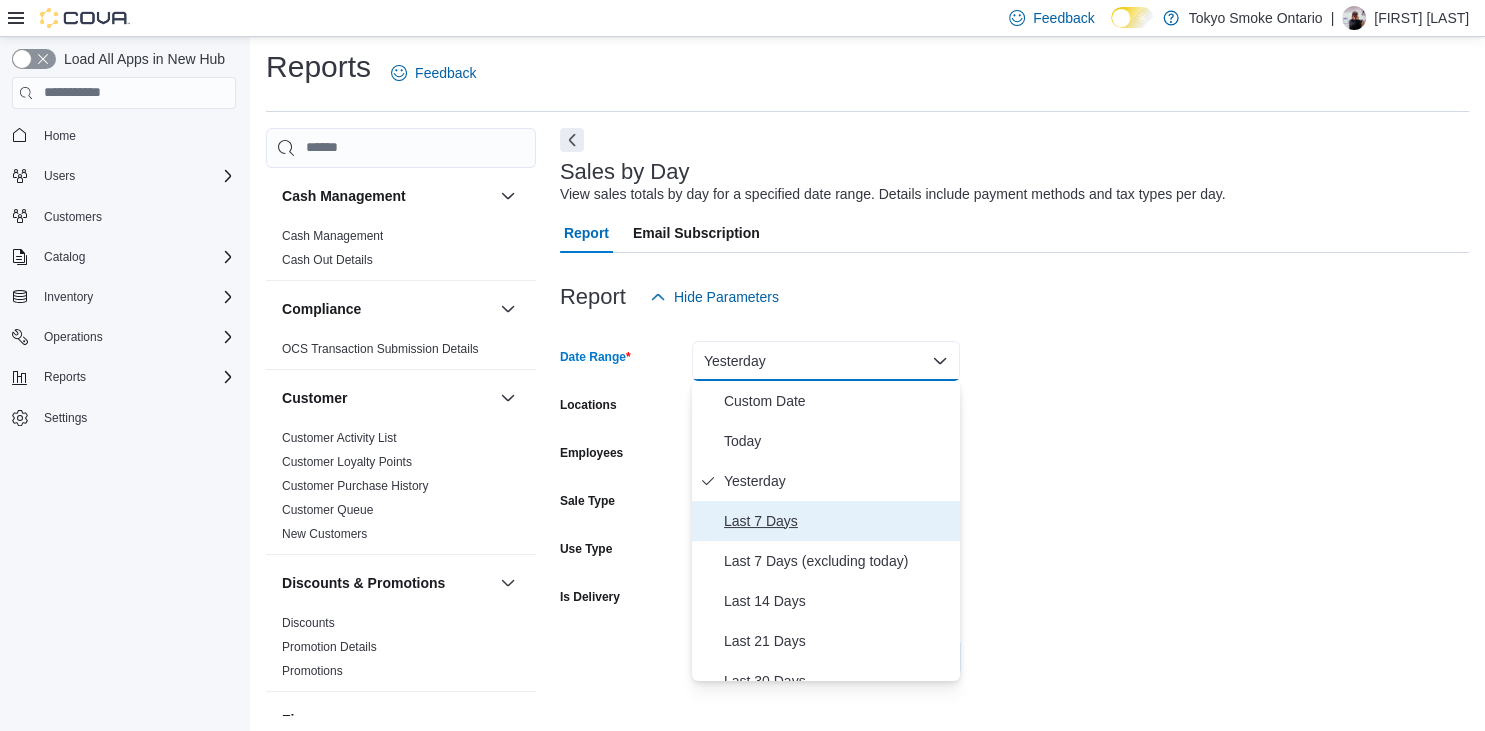 click on "Last 7 Days" at bounding box center (838, 521) 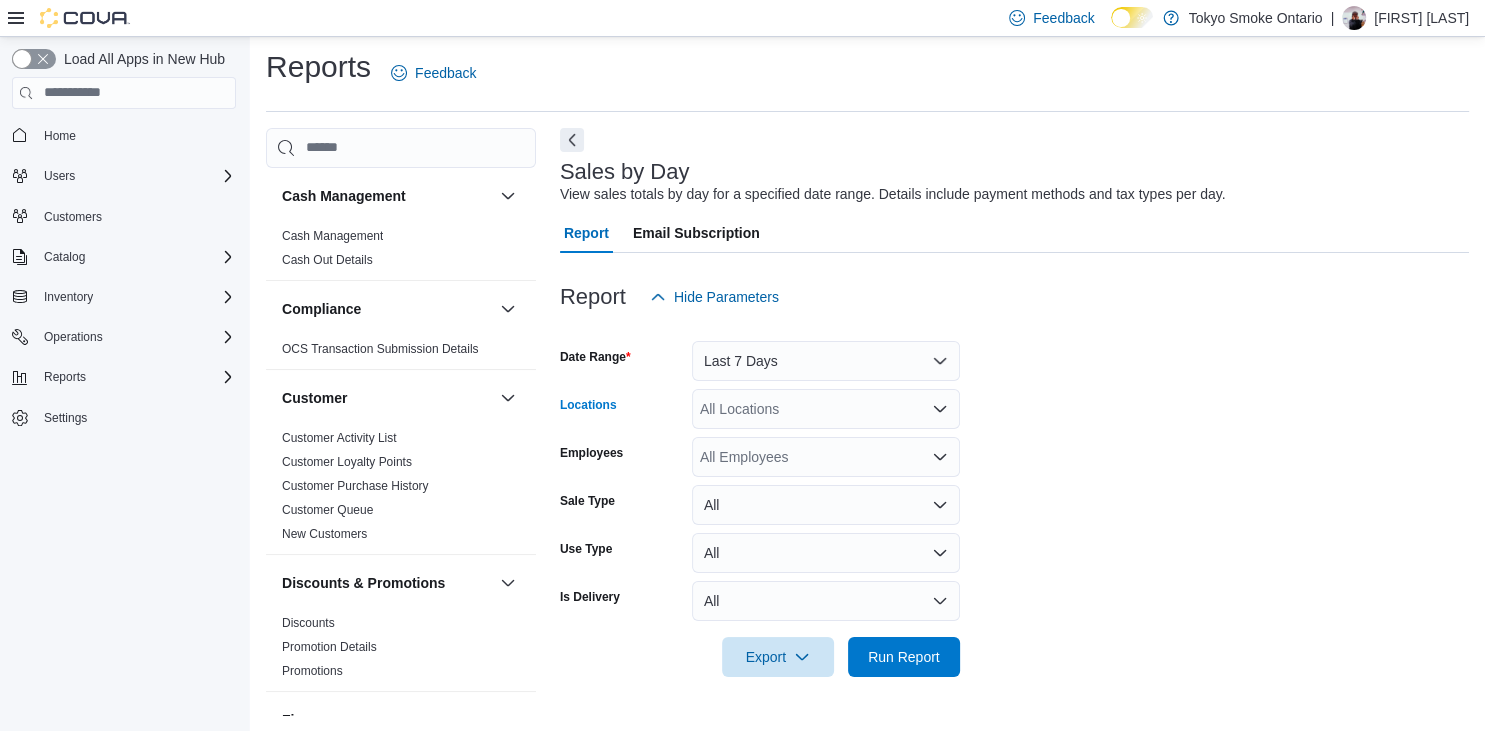 click on "All Locations" at bounding box center [826, 409] 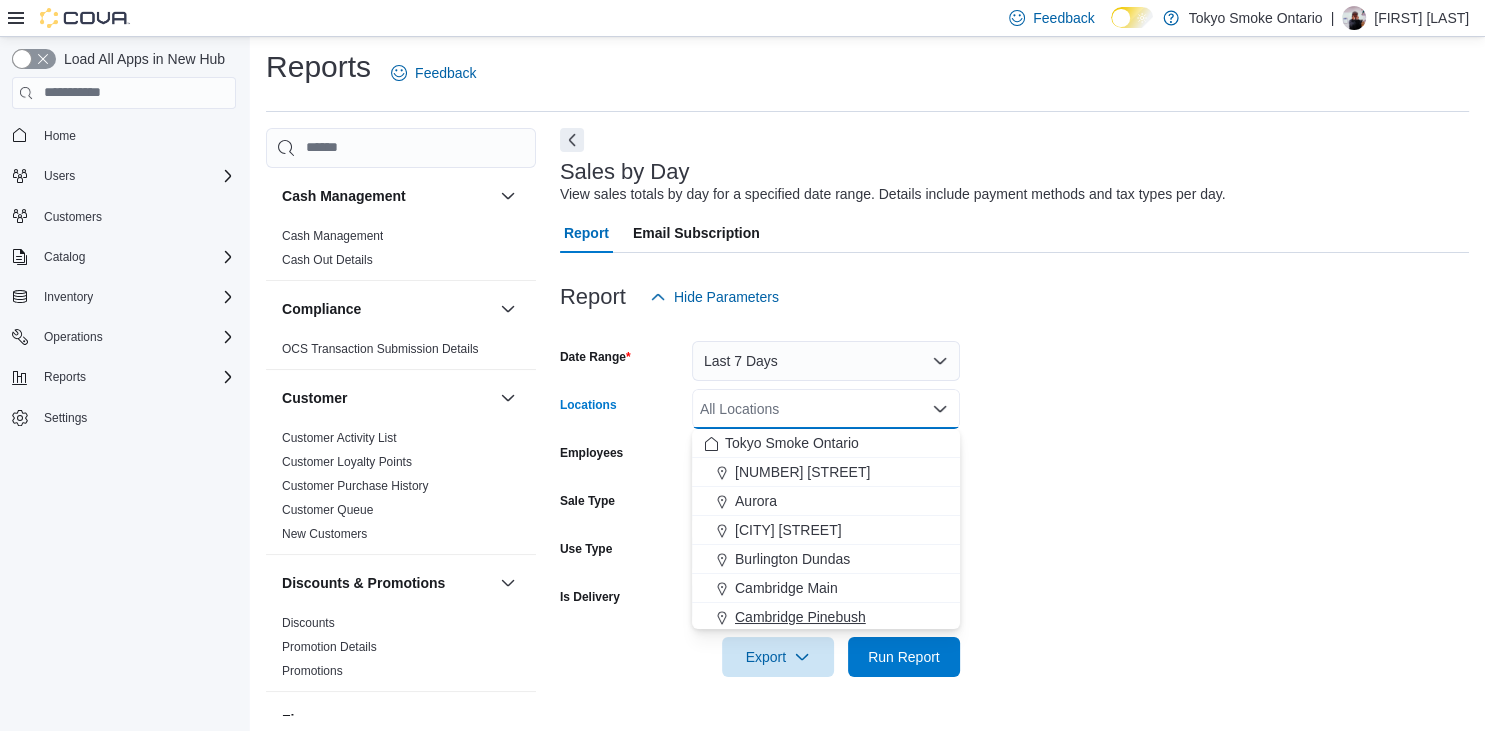 click on "Cambridge Pinebush" at bounding box center (800, 617) 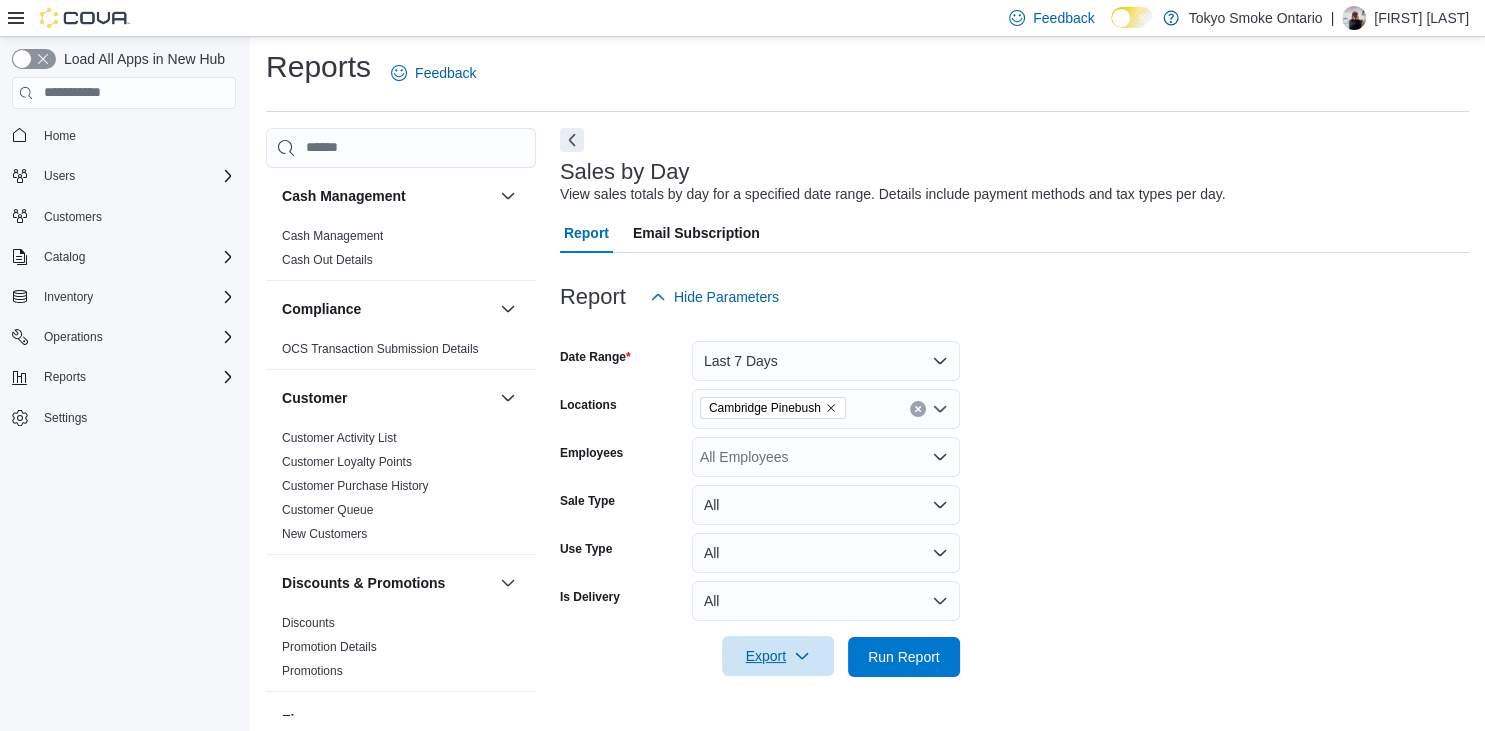 drag, startPoint x: 782, startPoint y: 650, endPoint x: 776, endPoint y: 640, distance: 11.661903 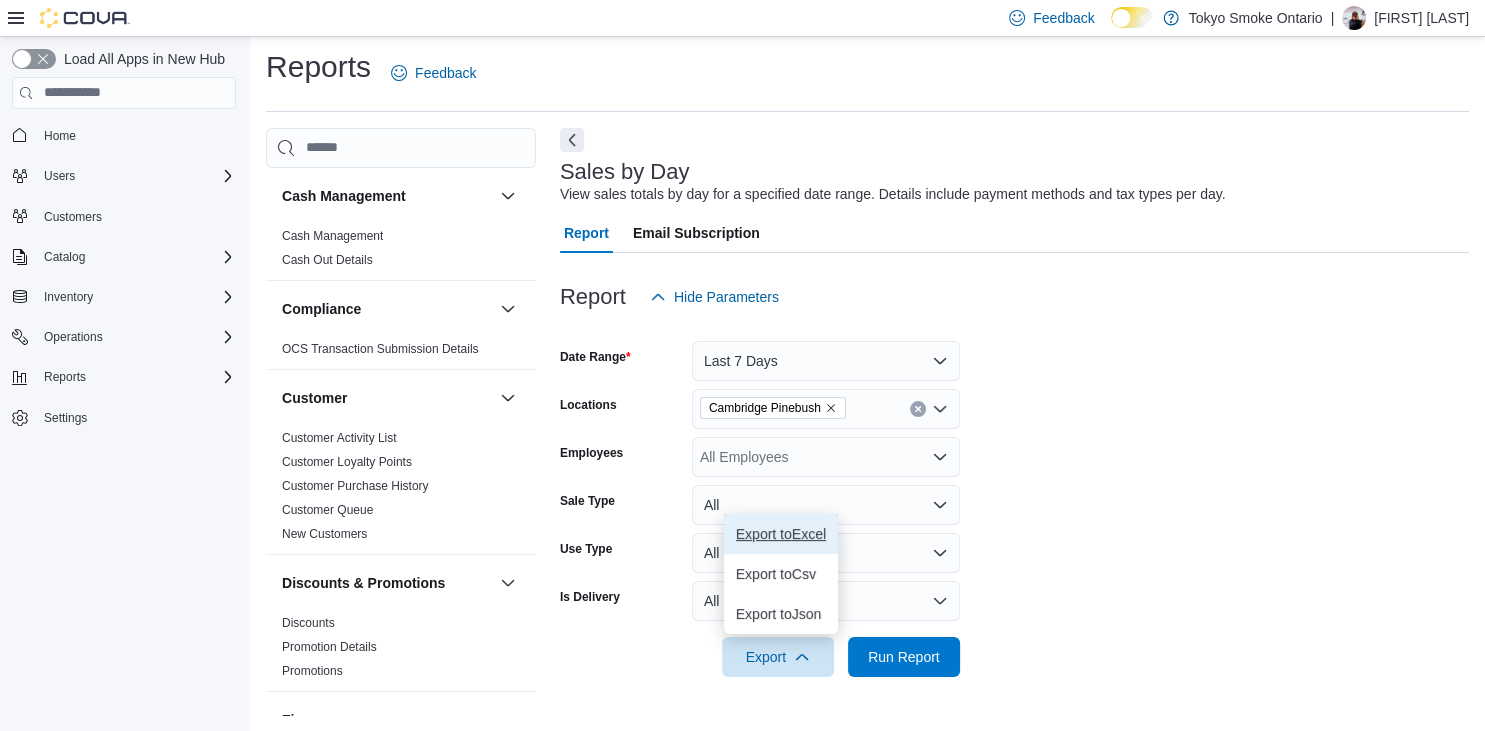 click on "Export to  Excel" at bounding box center (781, 534) 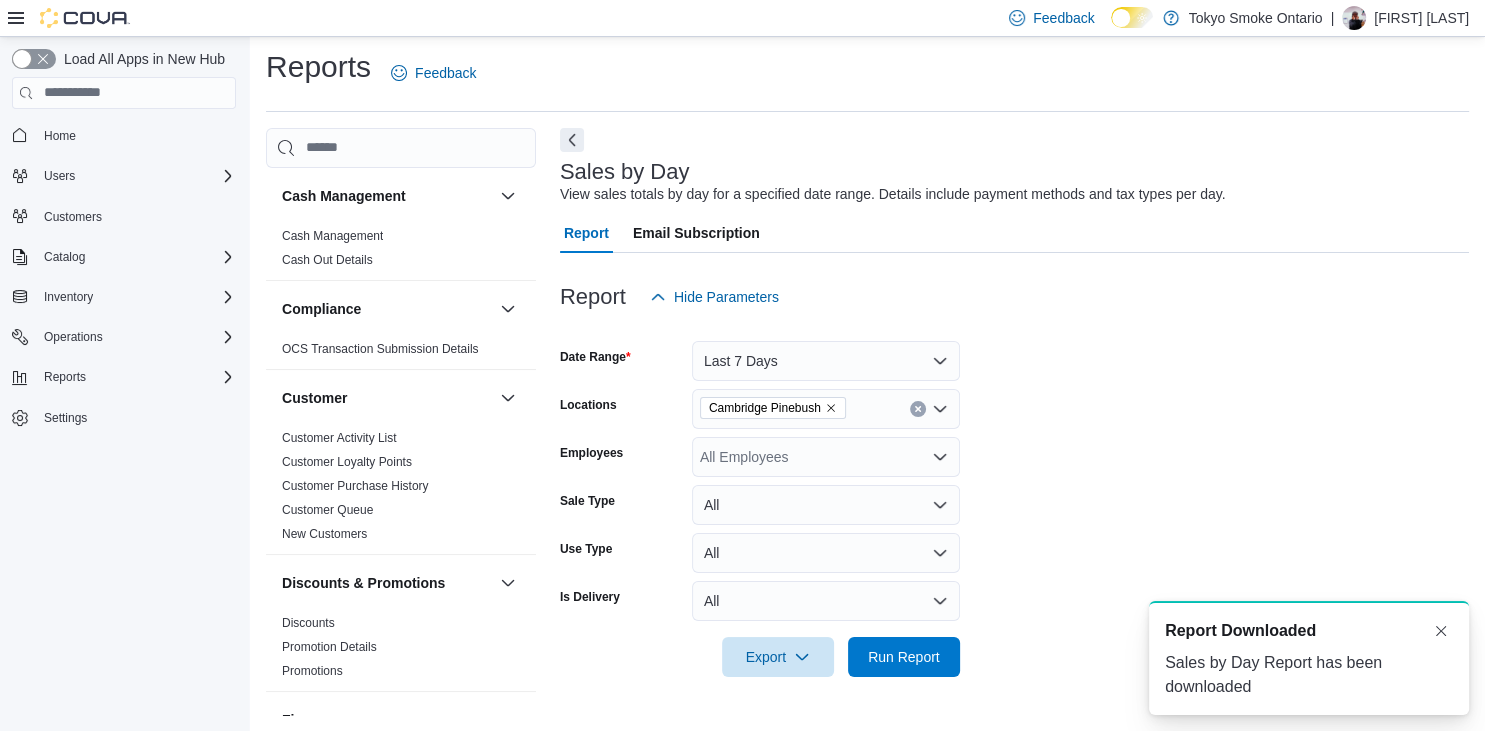 scroll, scrollTop: 0, scrollLeft: 0, axis: both 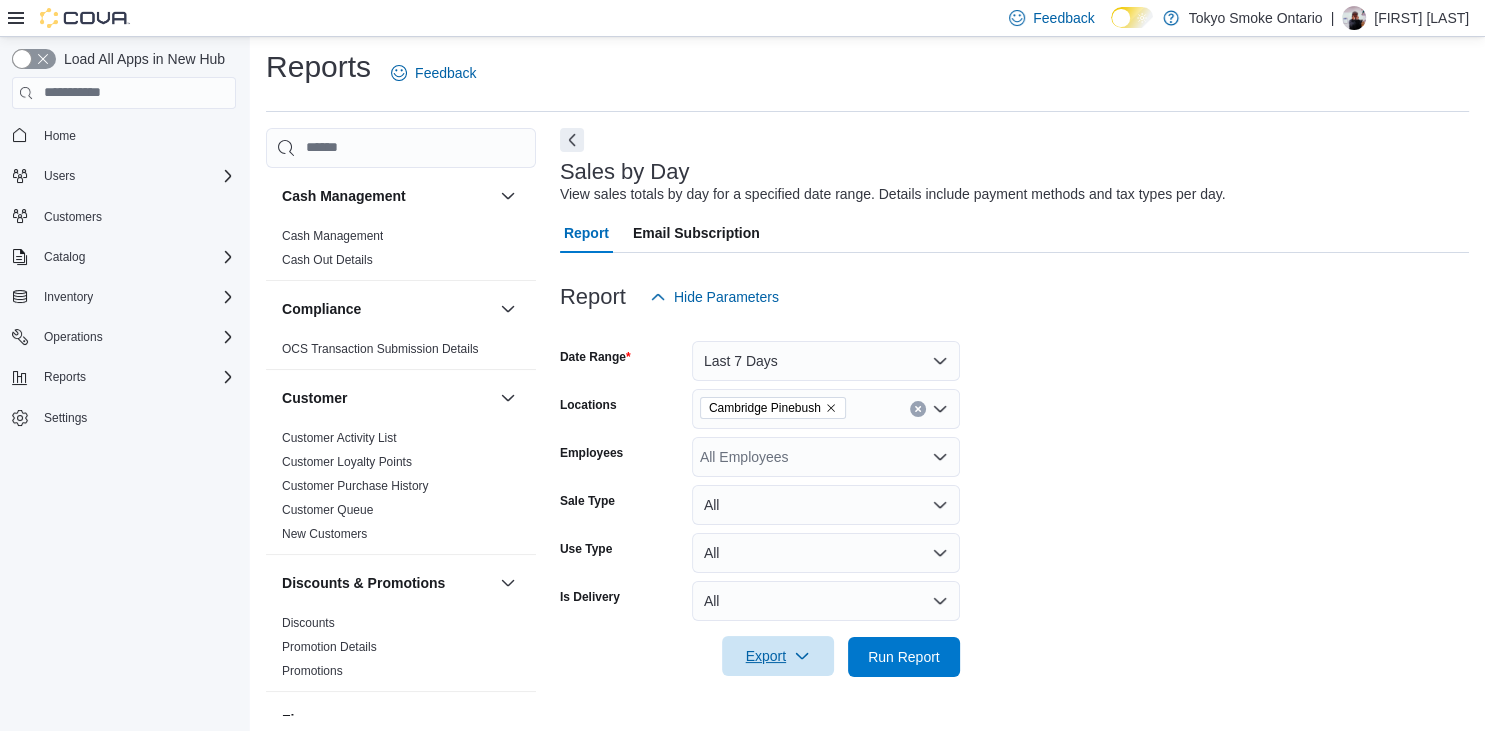 click on "Export" at bounding box center (778, 656) 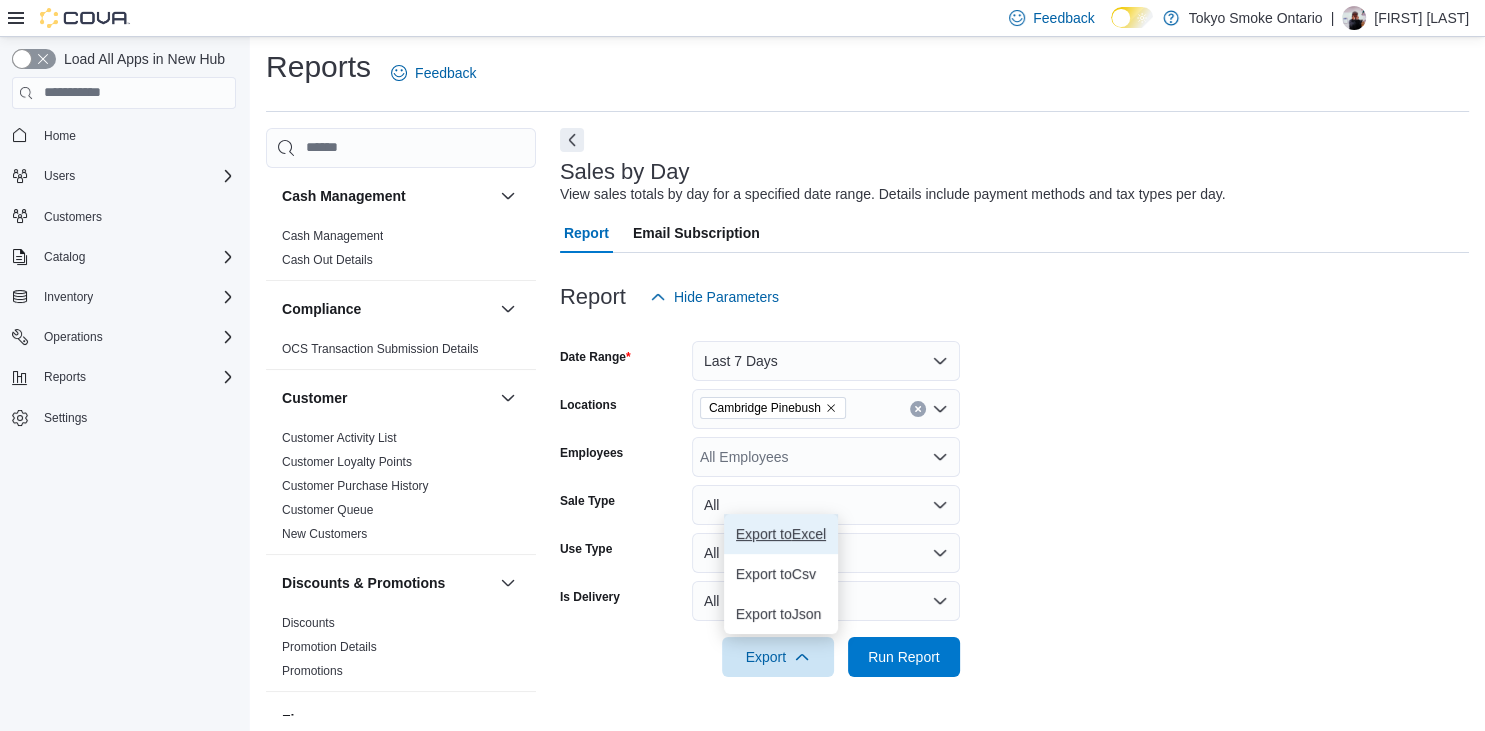click on "Export to  Excel" at bounding box center (781, 534) 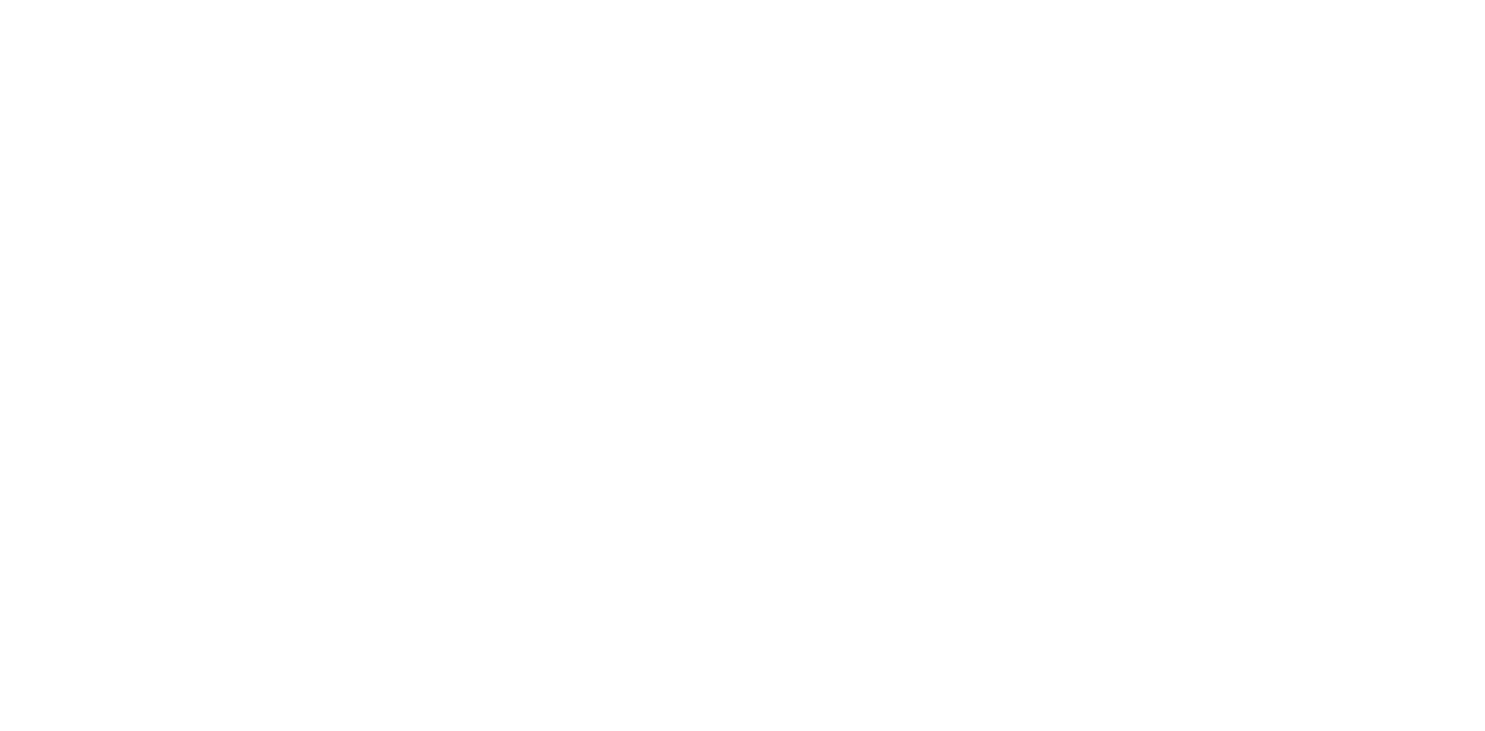 scroll, scrollTop: 0, scrollLeft: 0, axis: both 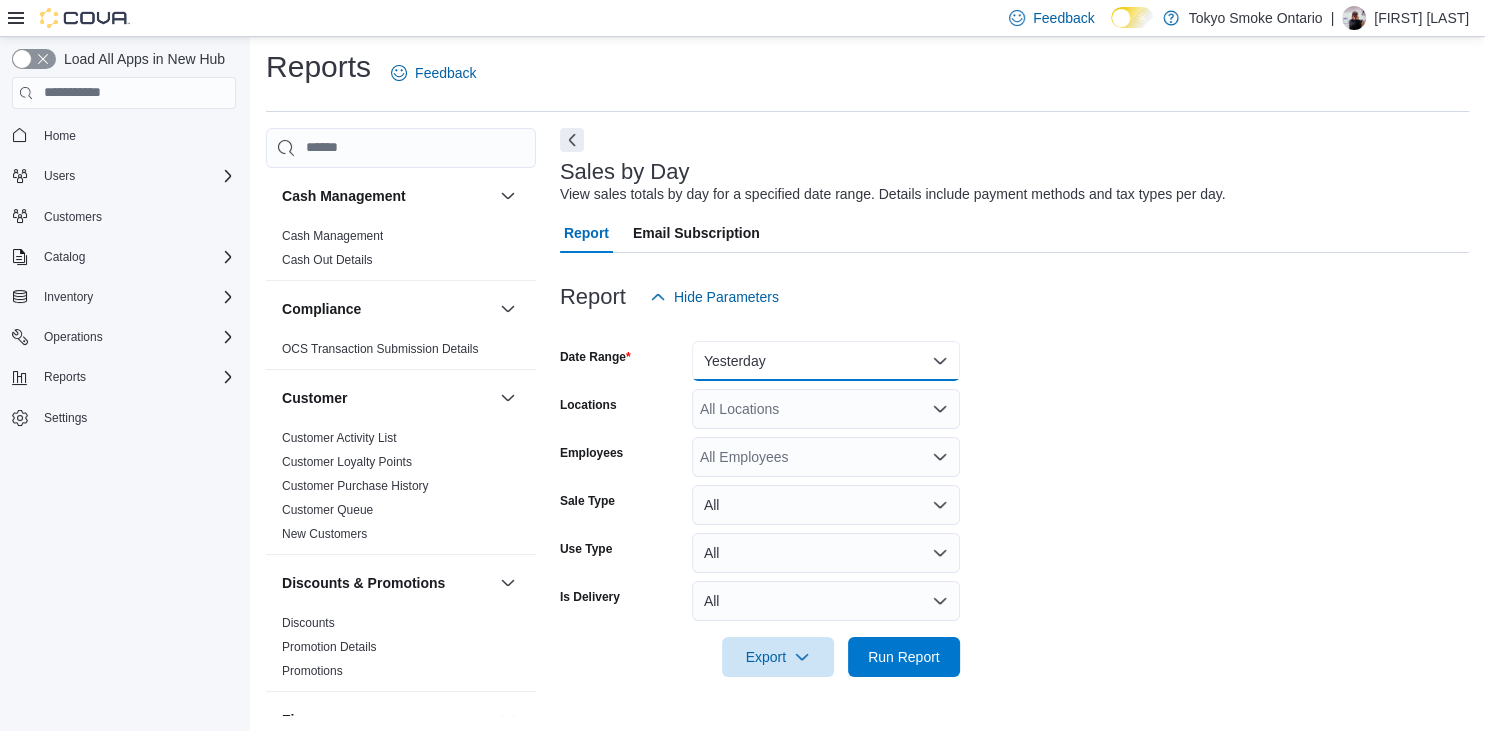 click on "Yesterday" at bounding box center [826, 361] 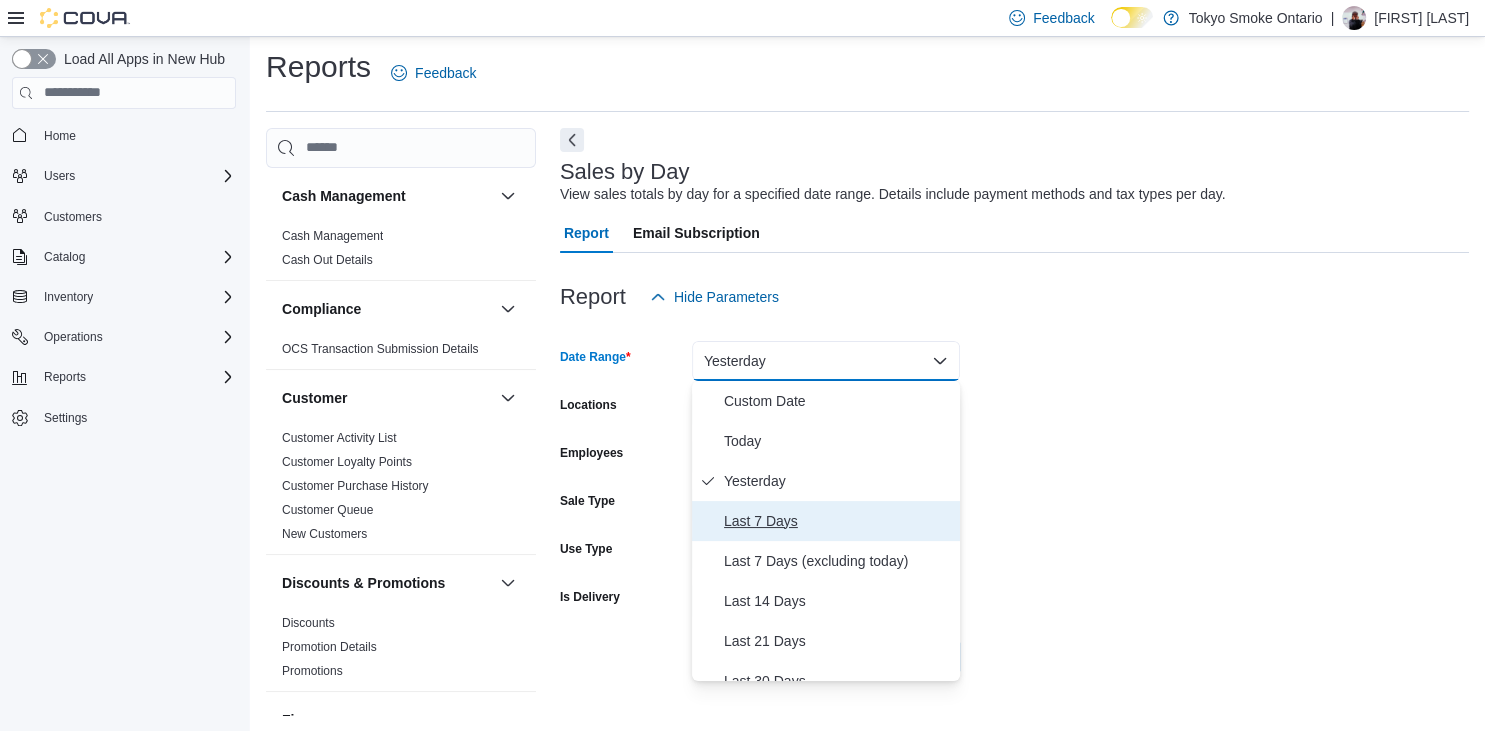 click on "Last 7 Days" at bounding box center (838, 521) 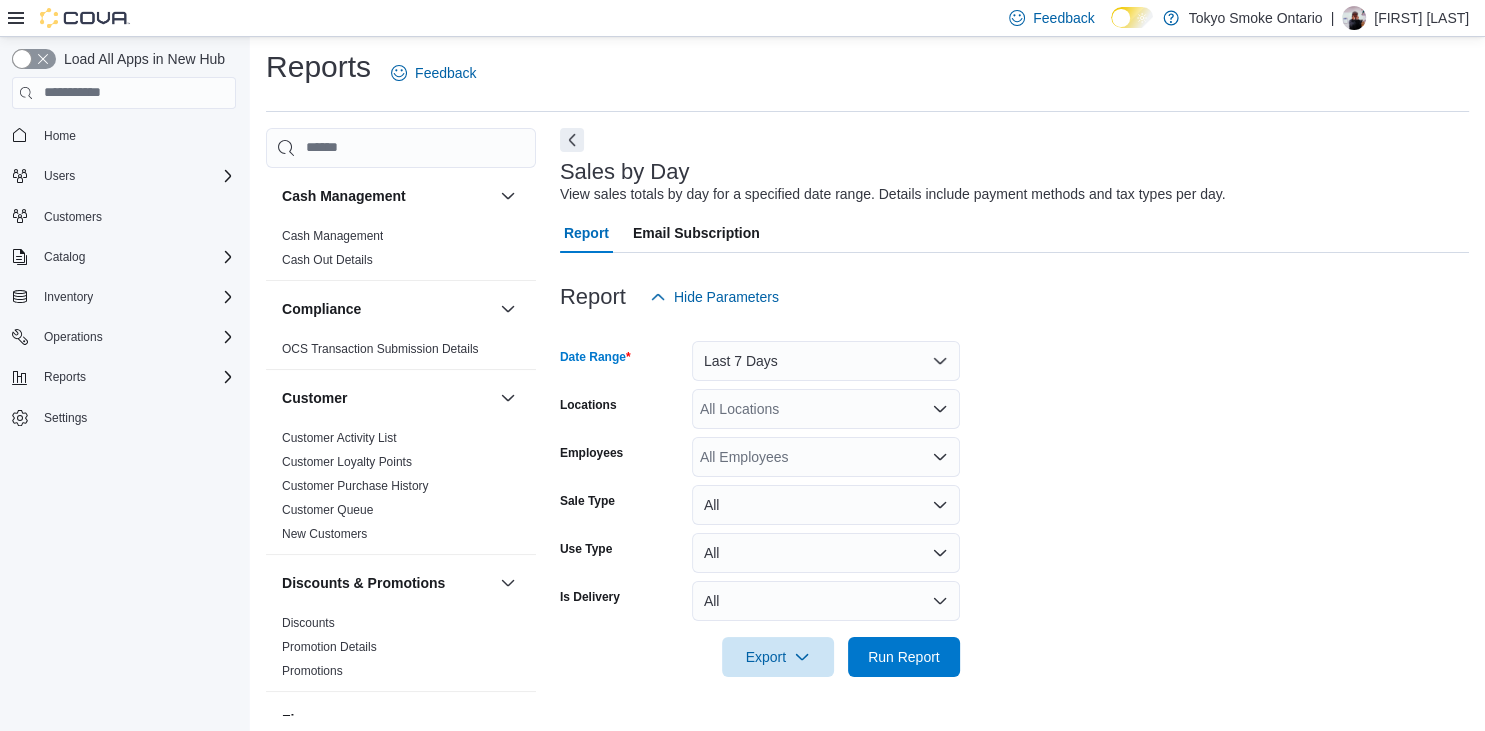 click on "All Locations" at bounding box center [826, 409] 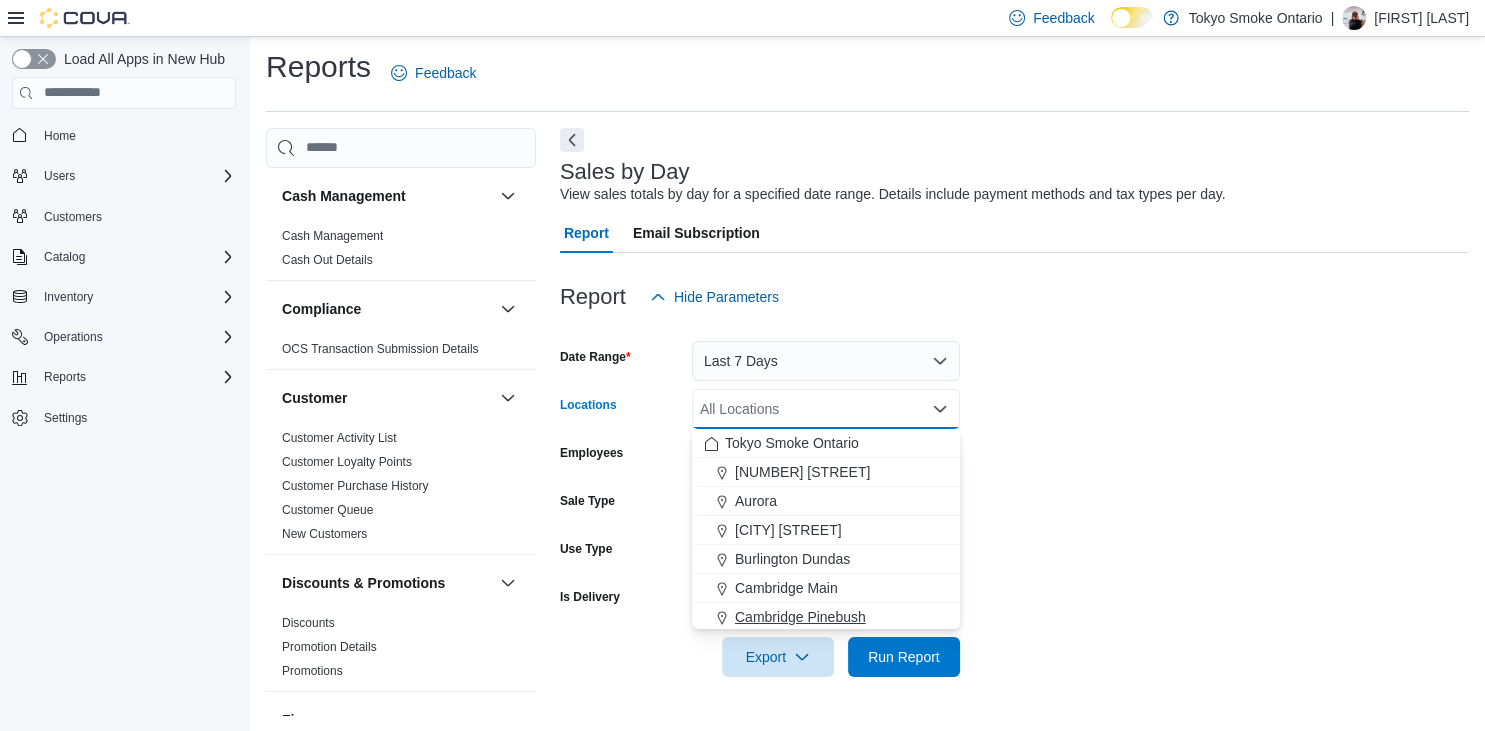 click on "Cambridge Pinebush" at bounding box center [800, 617] 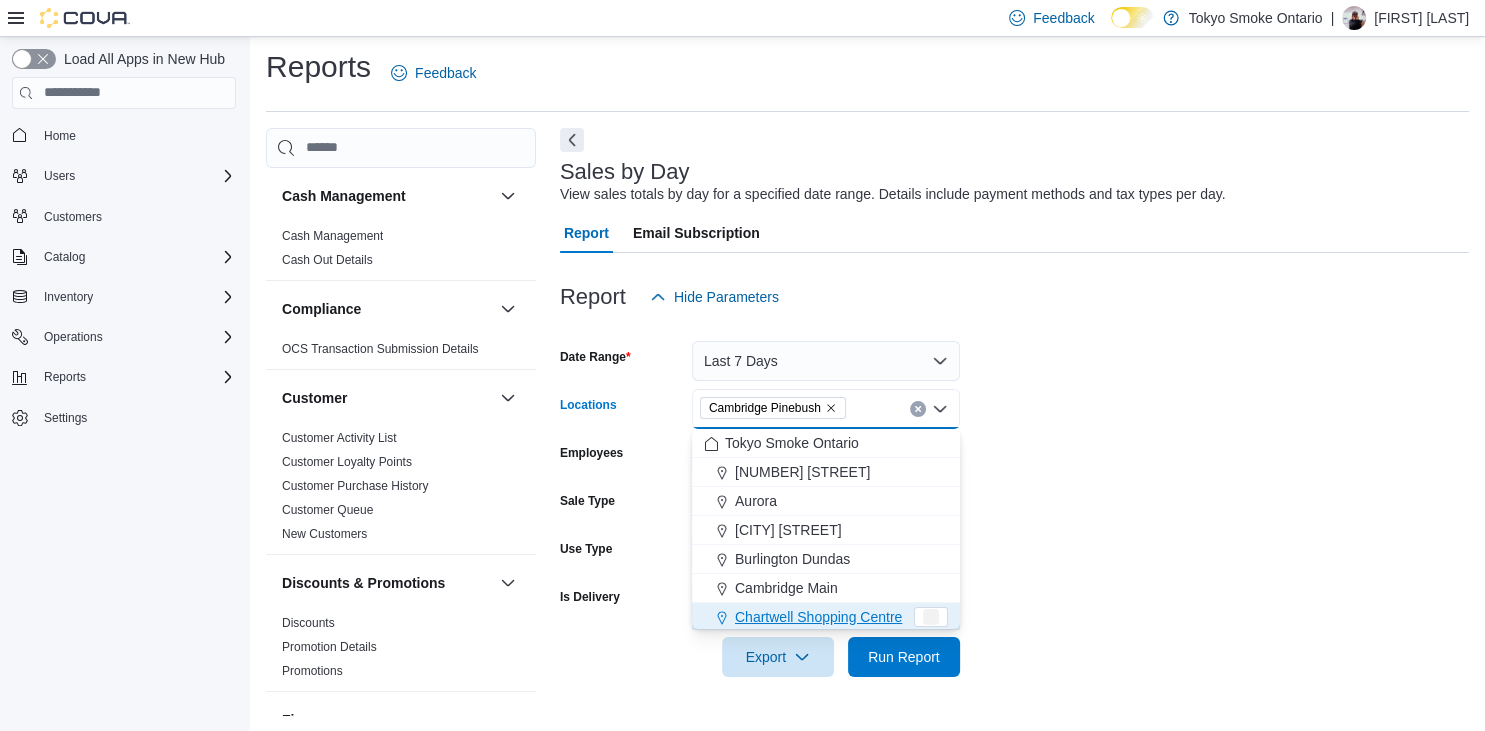 scroll, scrollTop: 3, scrollLeft: 0, axis: vertical 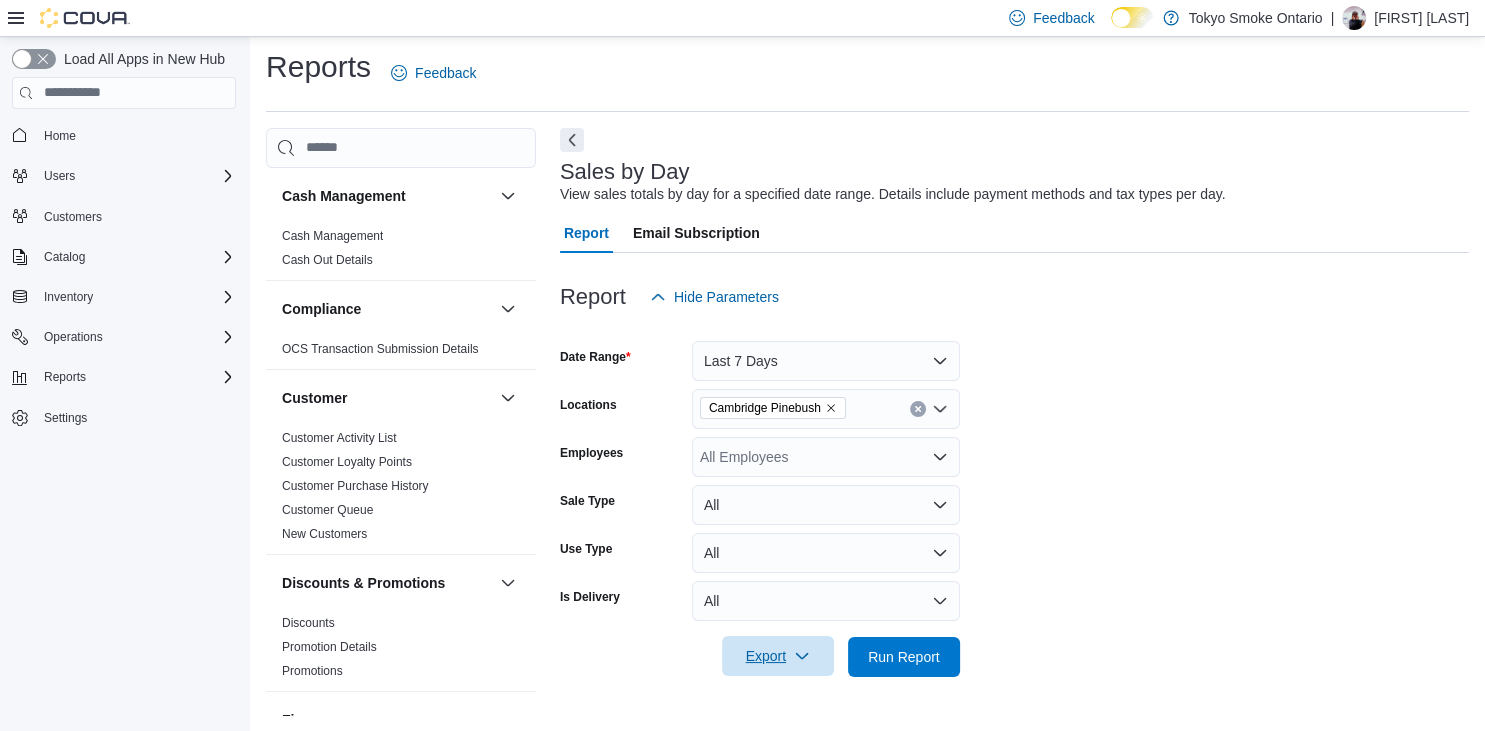 click on "Export" at bounding box center (778, 656) 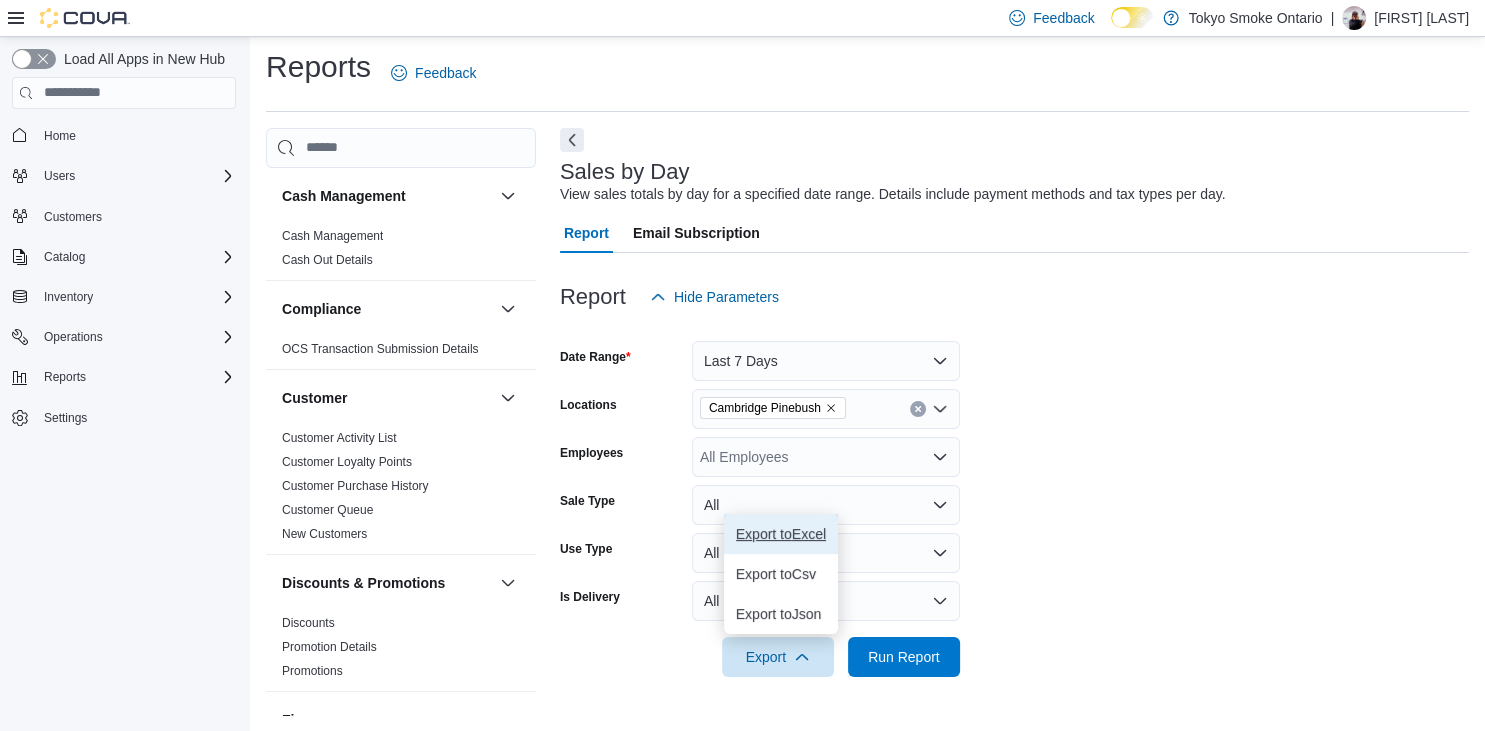 click on "Export to  Excel" at bounding box center [781, 534] 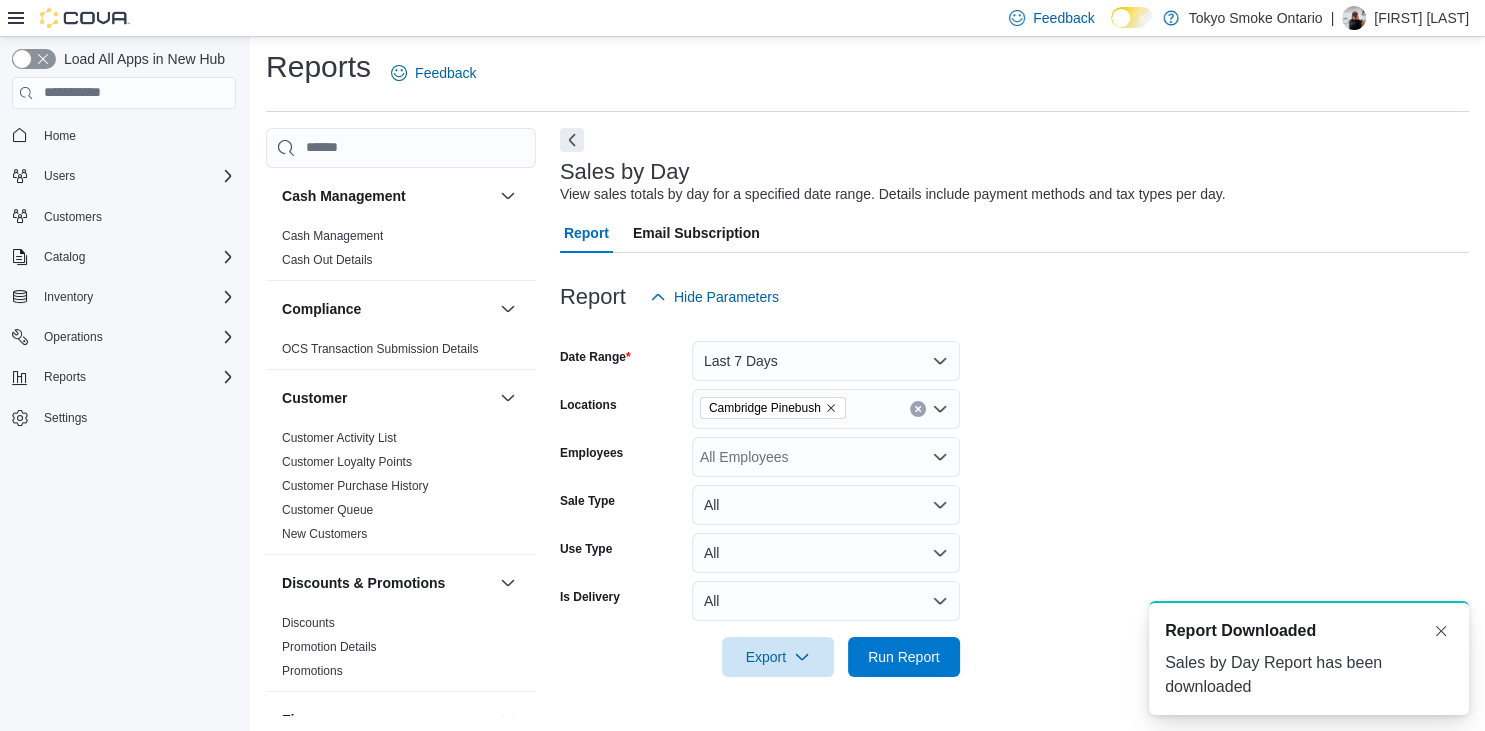 scroll, scrollTop: 0, scrollLeft: 0, axis: both 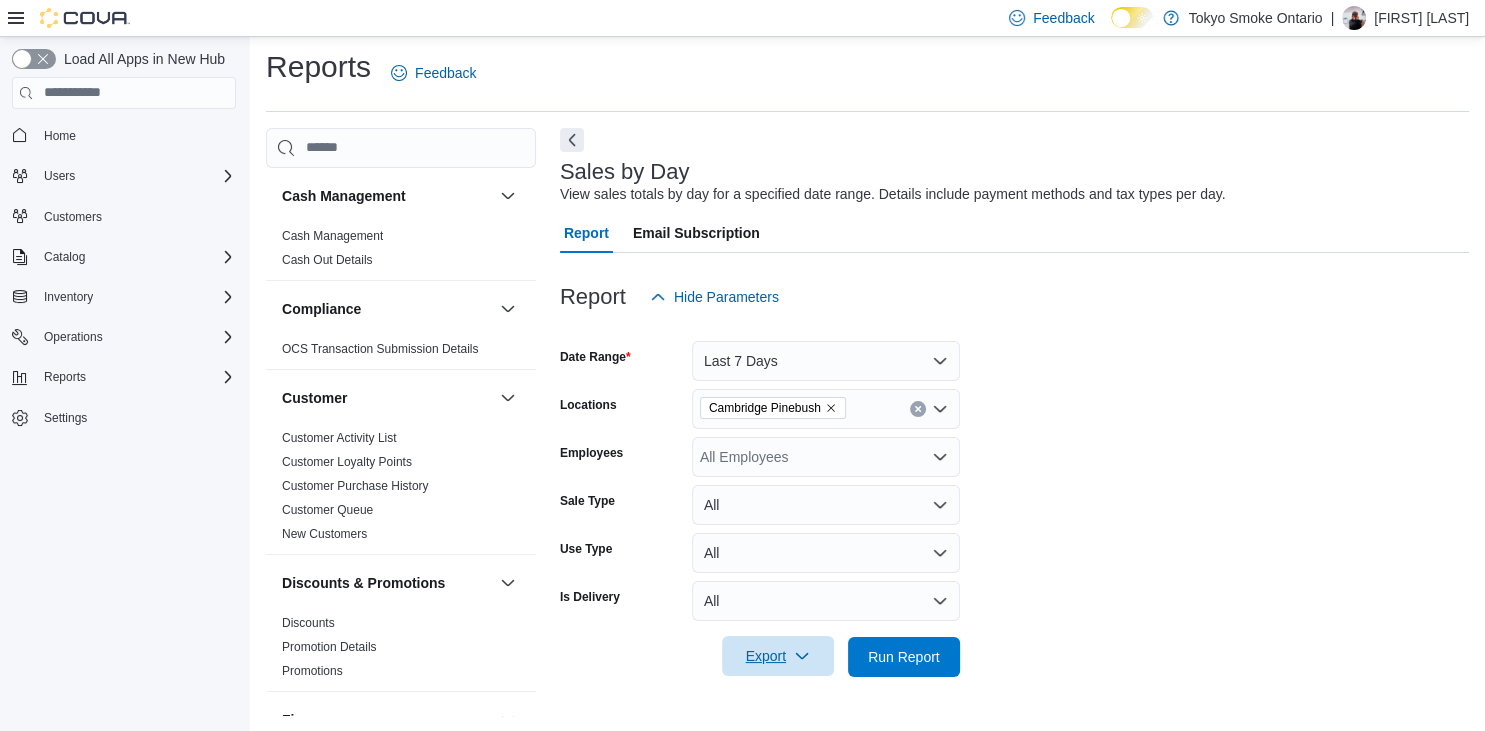 click on "Export" at bounding box center (778, 656) 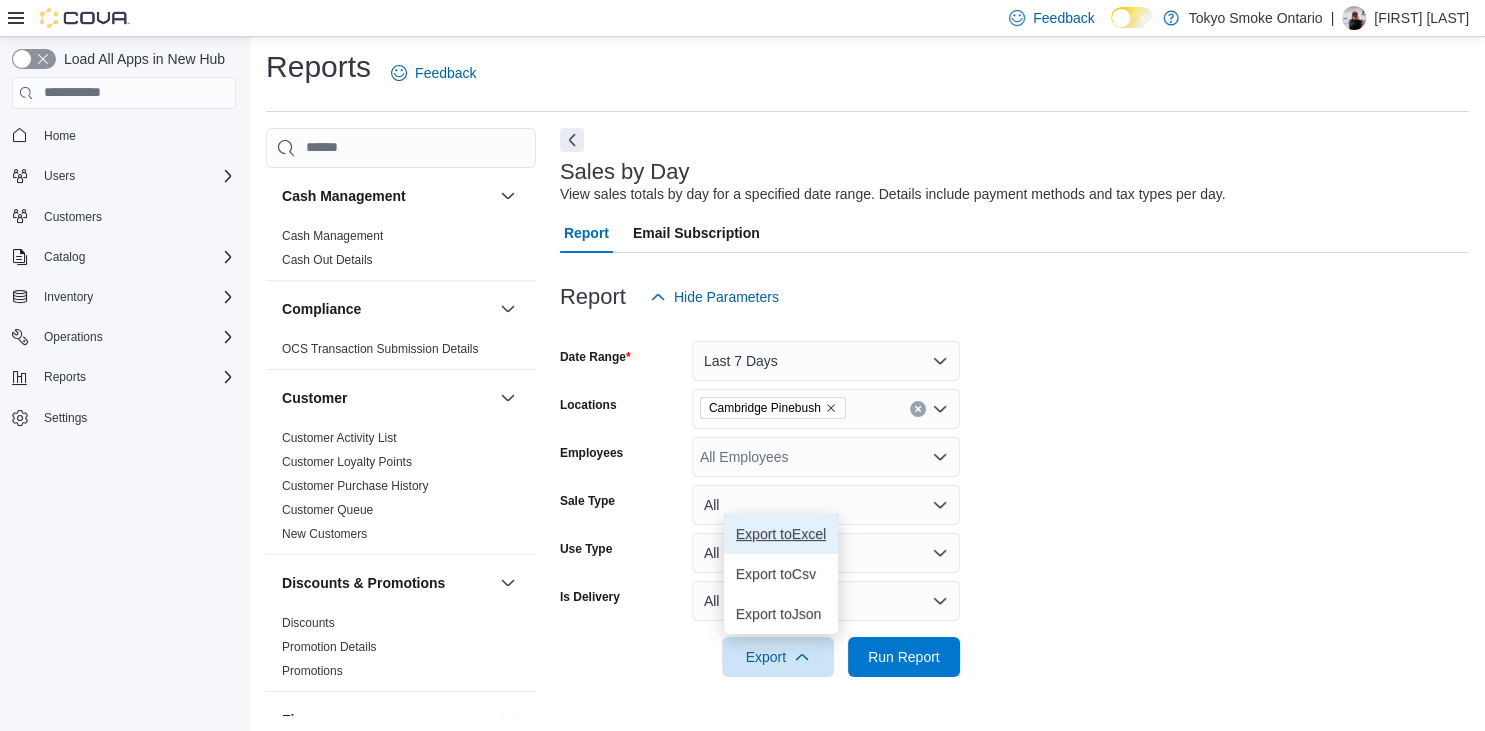click on "Export to  Excel" at bounding box center [781, 534] 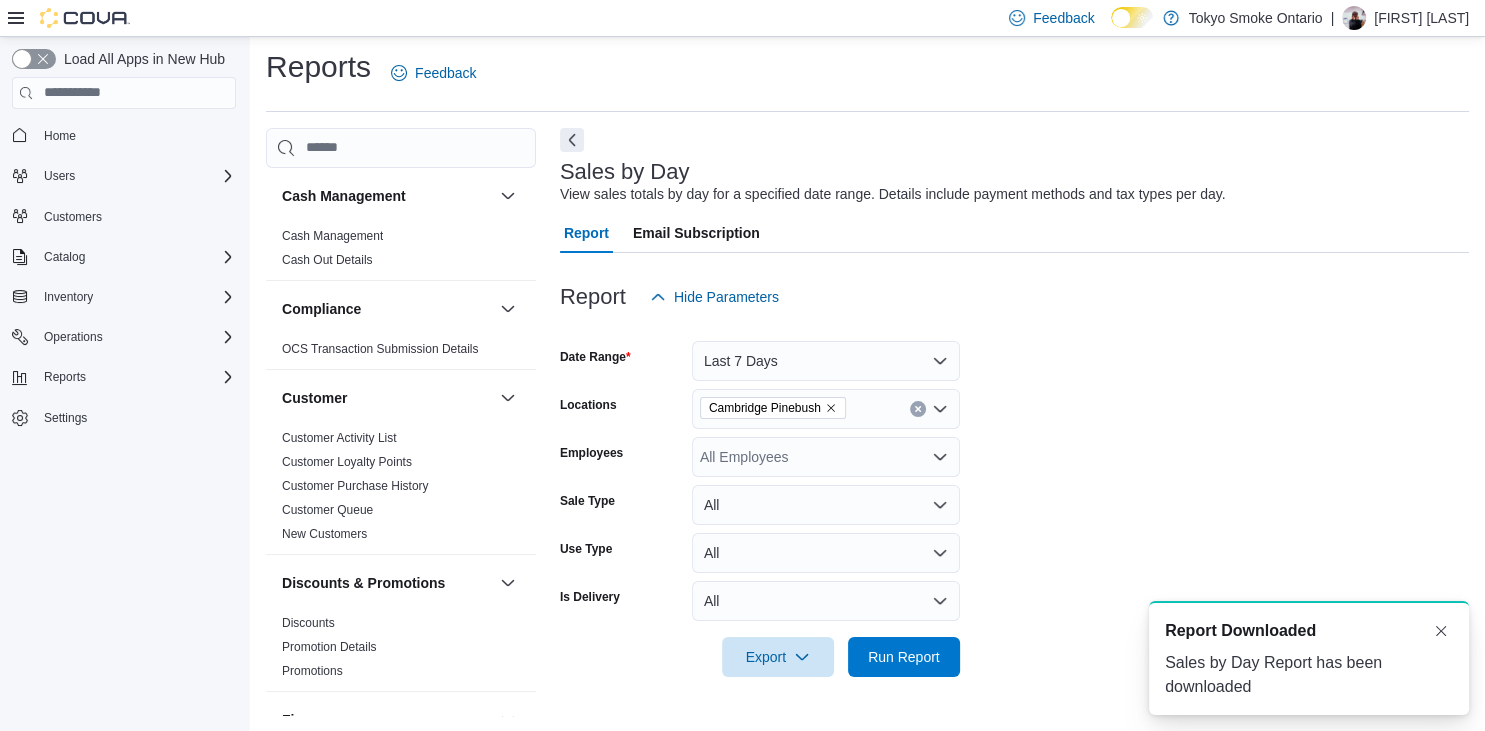 scroll, scrollTop: 0, scrollLeft: 0, axis: both 